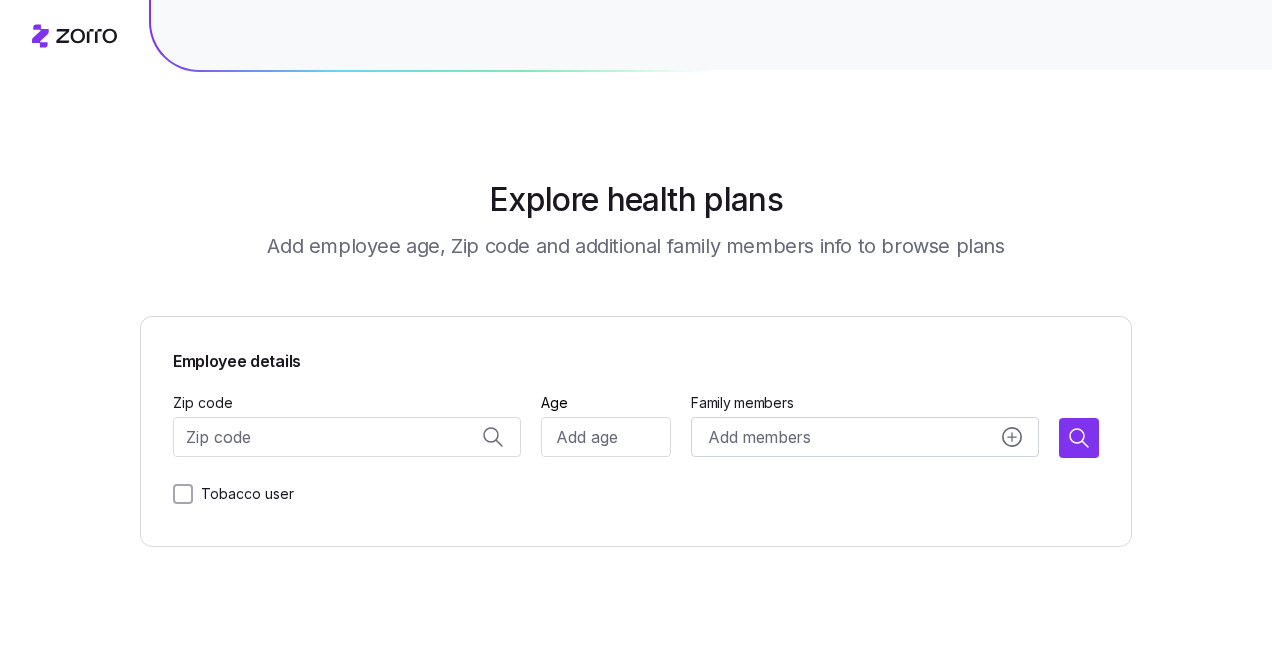scroll, scrollTop: 0, scrollLeft: 0, axis: both 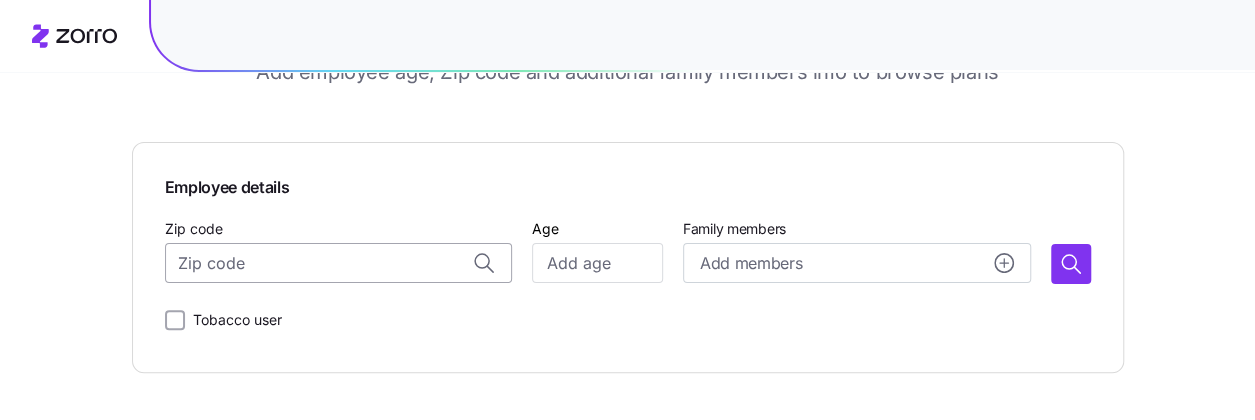 click on "Zip code" at bounding box center (339, 263) 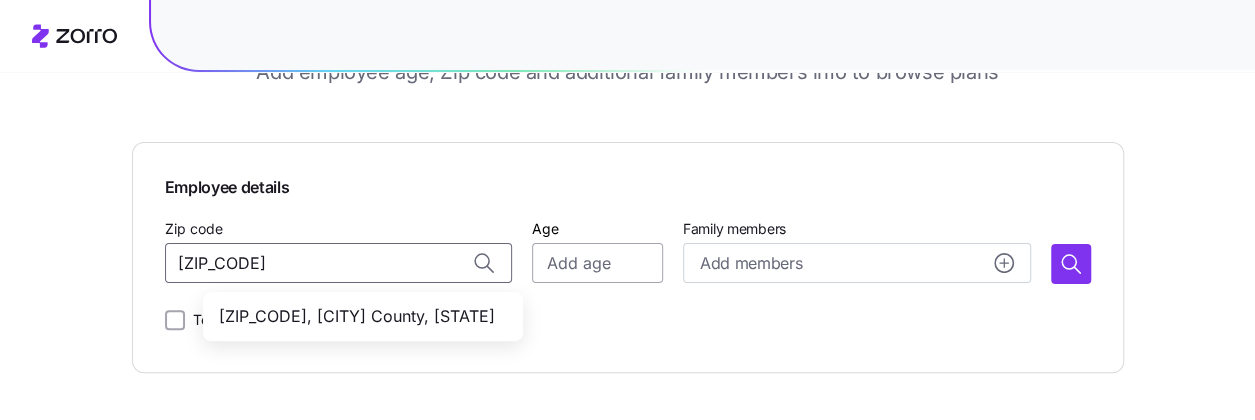 type on "[ZIP_CODE]" 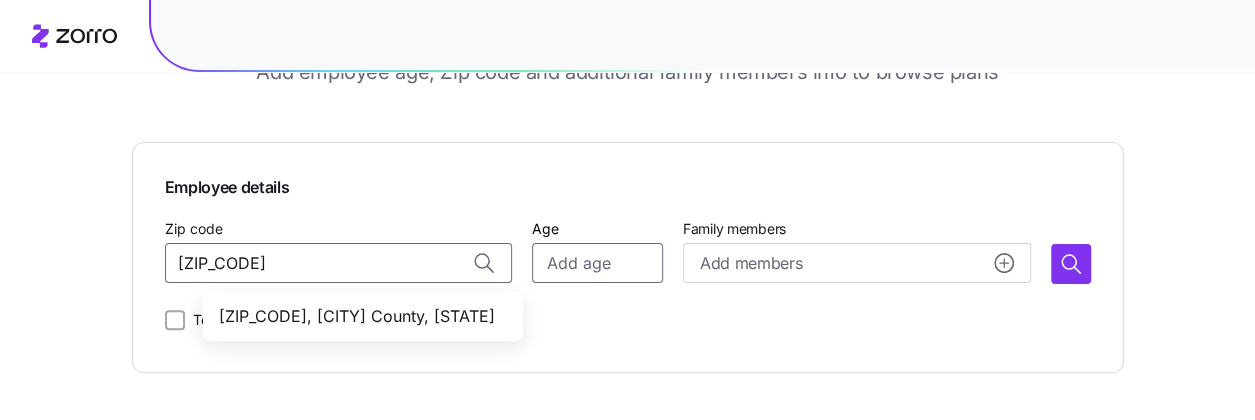 type 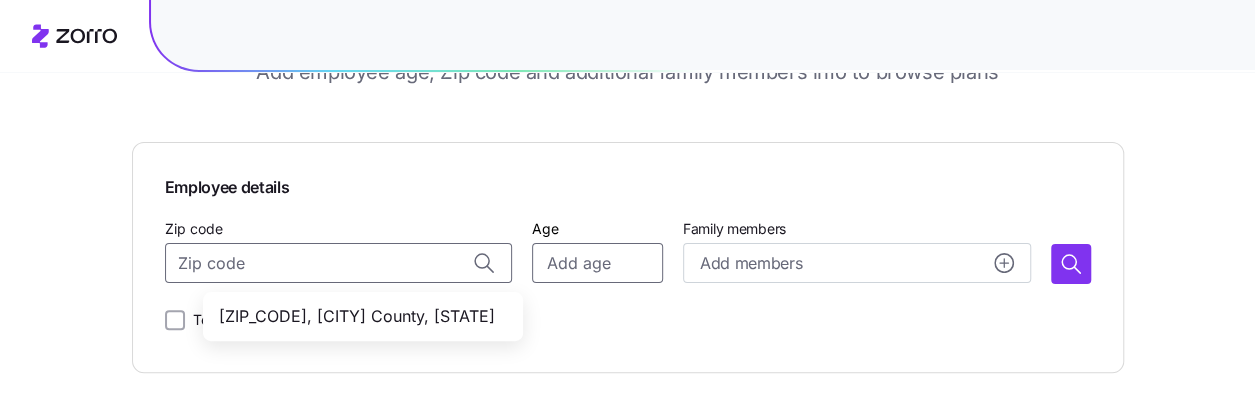 click on "Age" at bounding box center (597, 263) 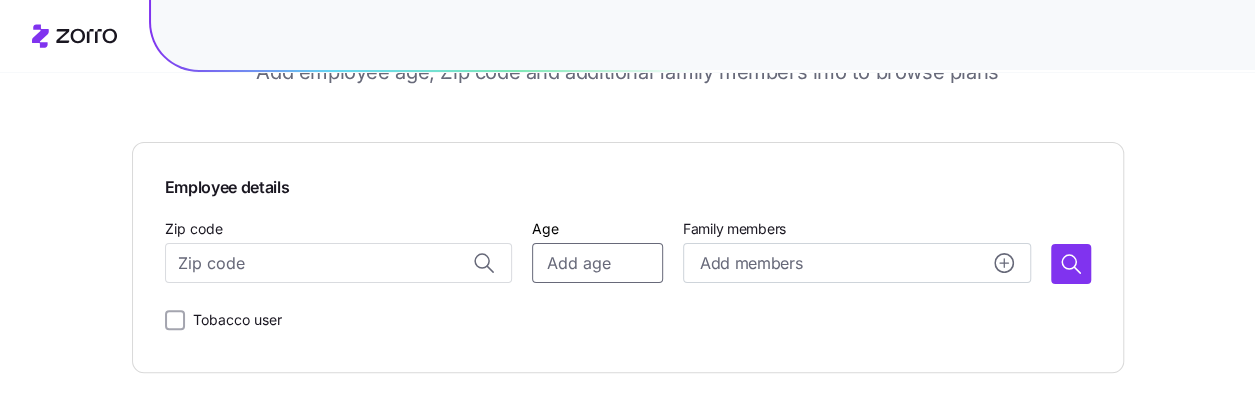 click on "Age" at bounding box center [597, 263] 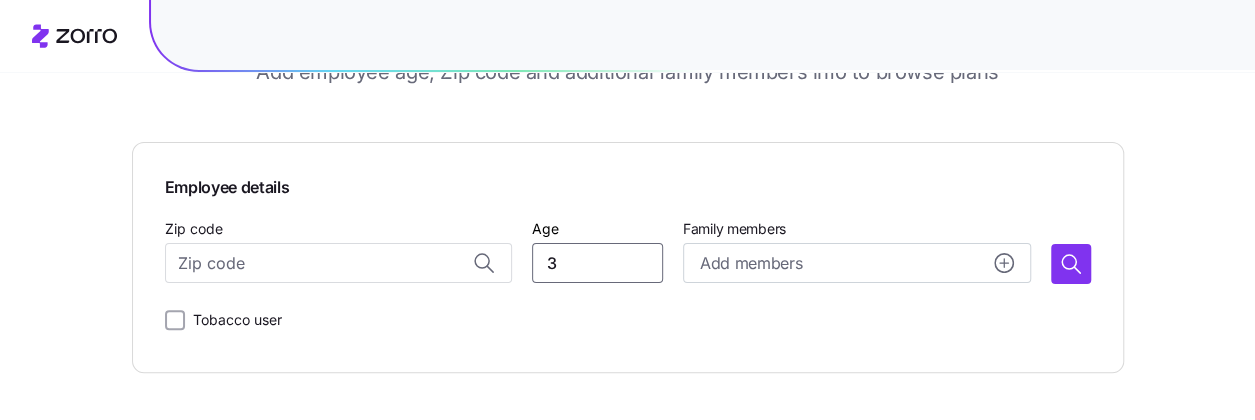 click on "3" at bounding box center [597, 263] 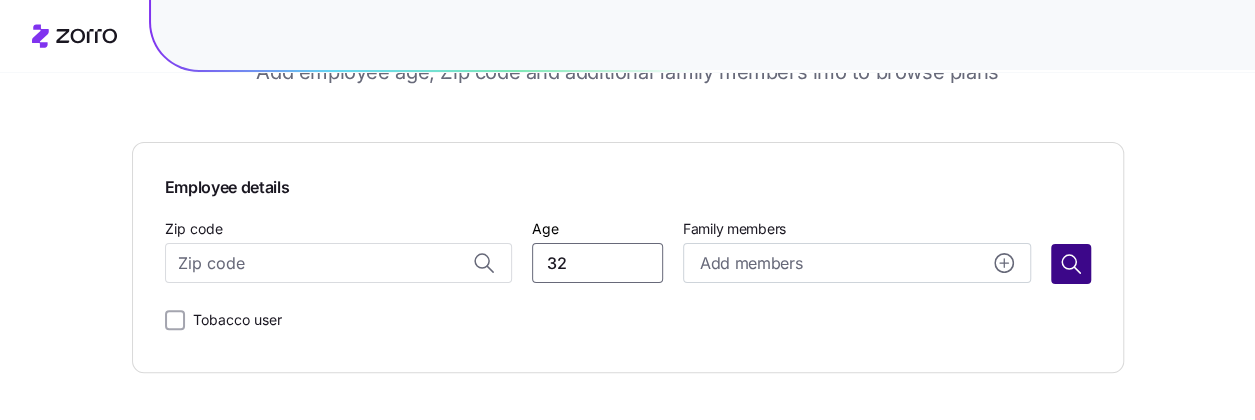 type on "32" 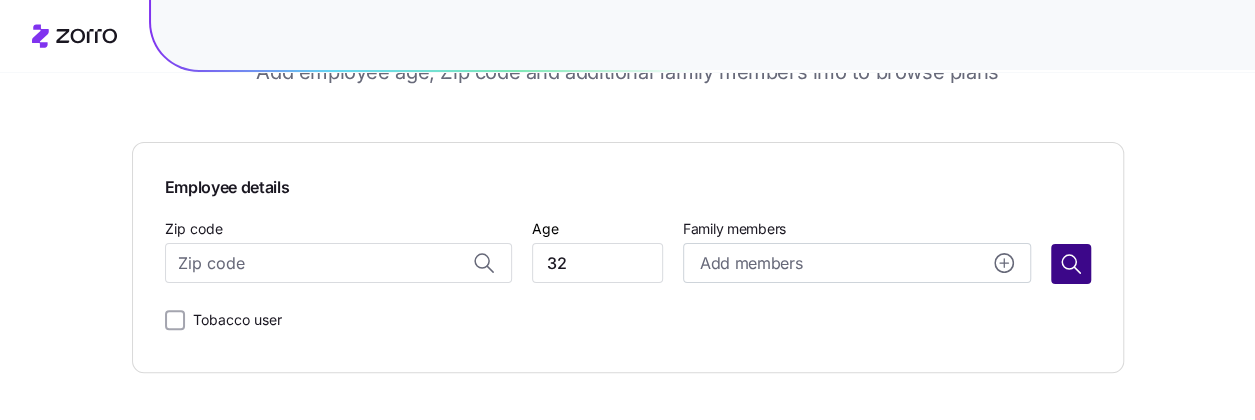 click 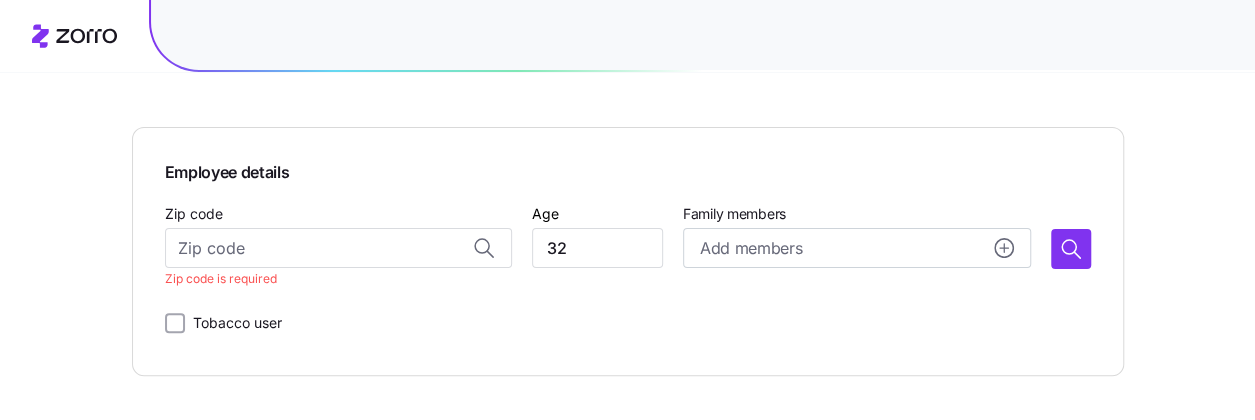 scroll, scrollTop: 192, scrollLeft: 0, axis: vertical 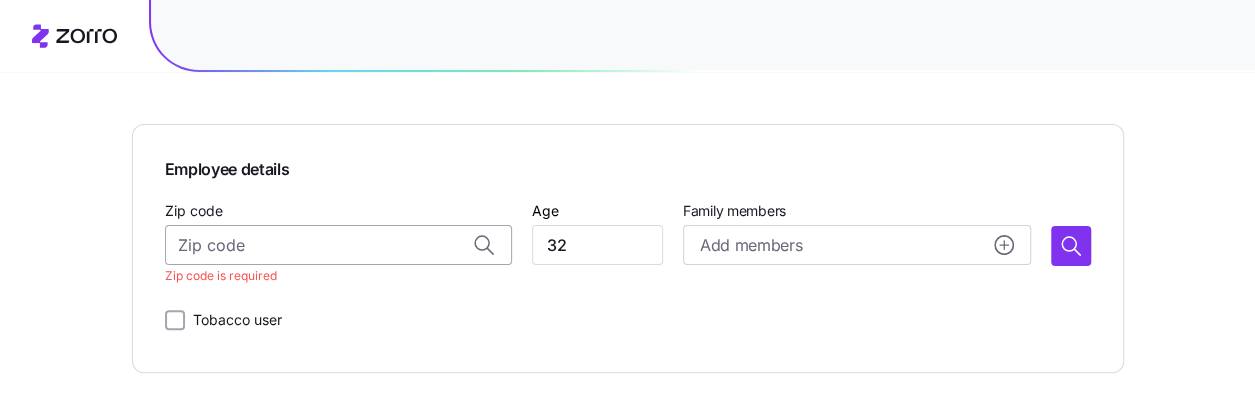 click on "Zip code" at bounding box center [339, 245] 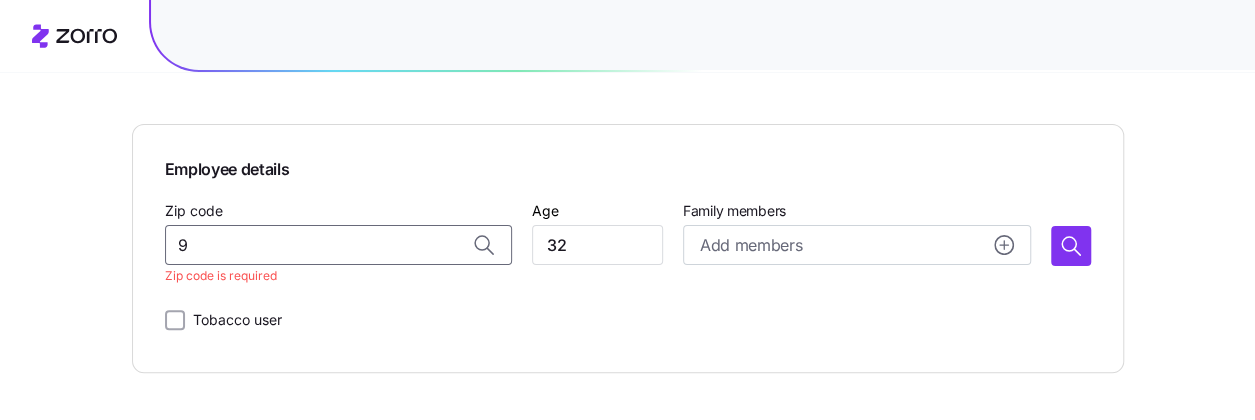 scroll, scrollTop: 174, scrollLeft: 0, axis: vertical 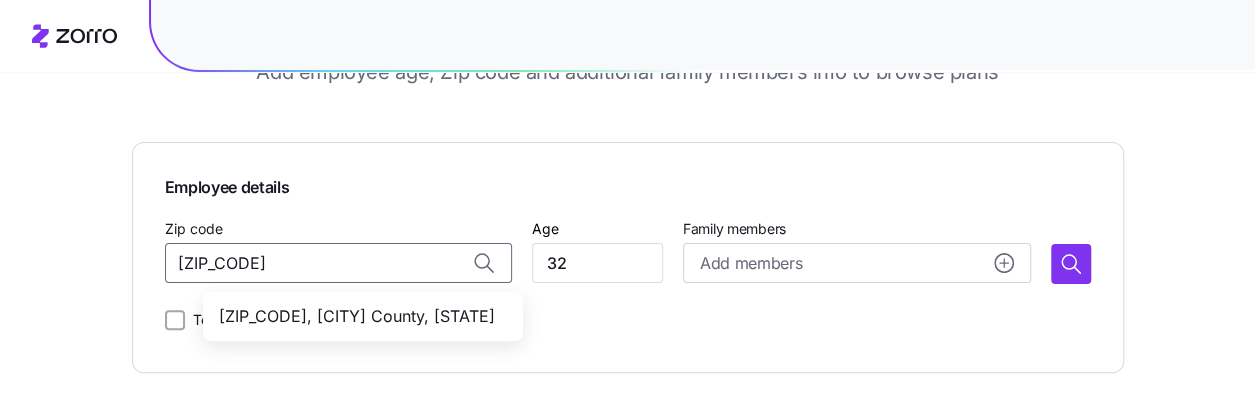 click on "[ZIP_CODE], [CITY] County, [STATE]" at bounding box center [359, 316] 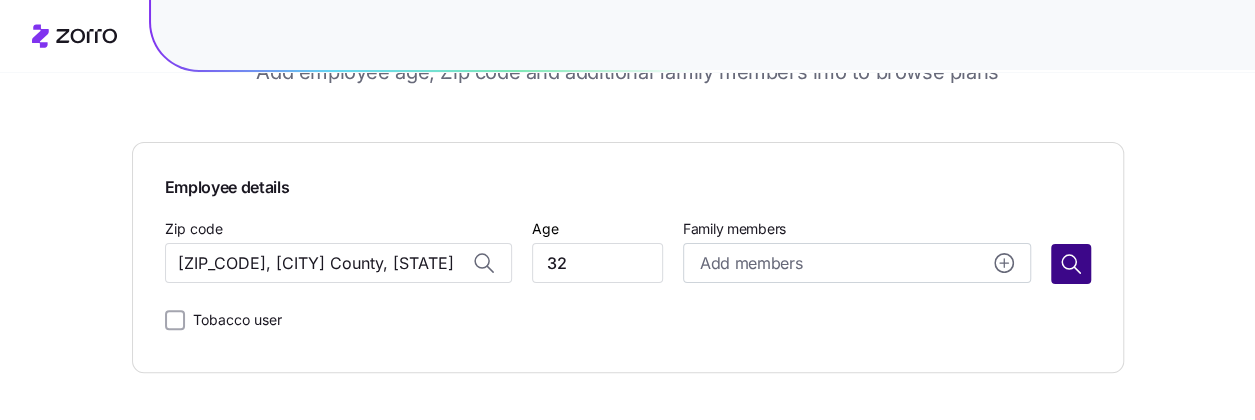 type on "[ZIP_CODE], [CITY] County, [STATE]" 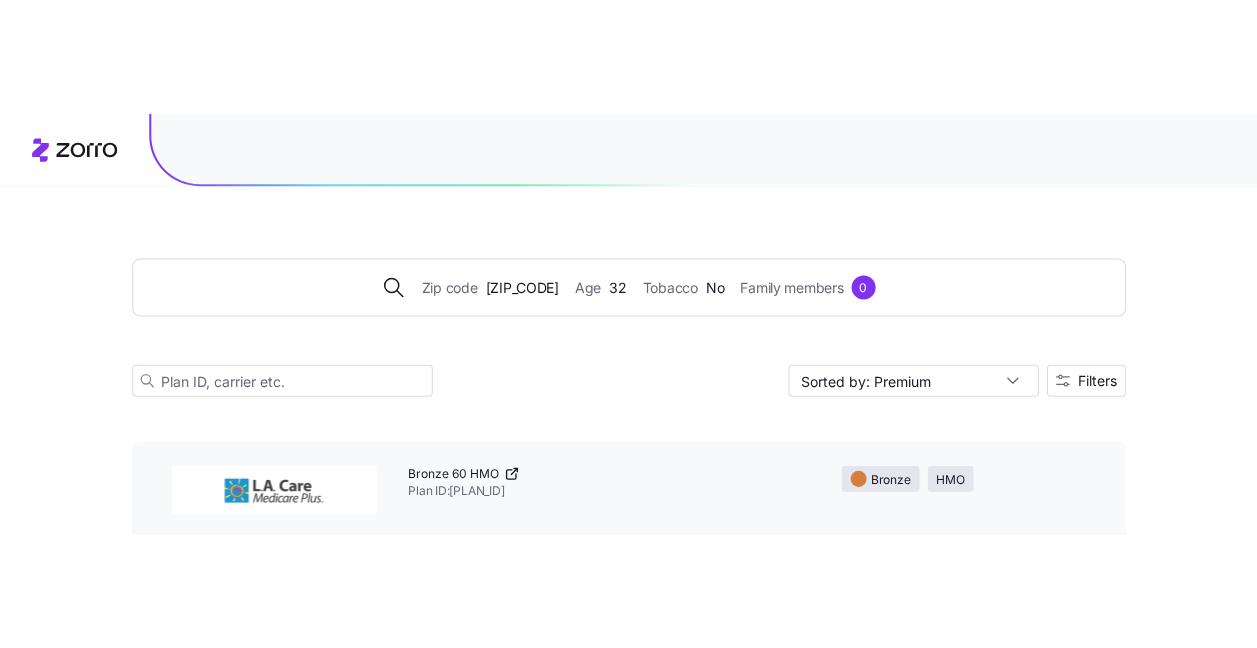 scroll, scrollTop: 0, scrollLeft: 0, axis: both 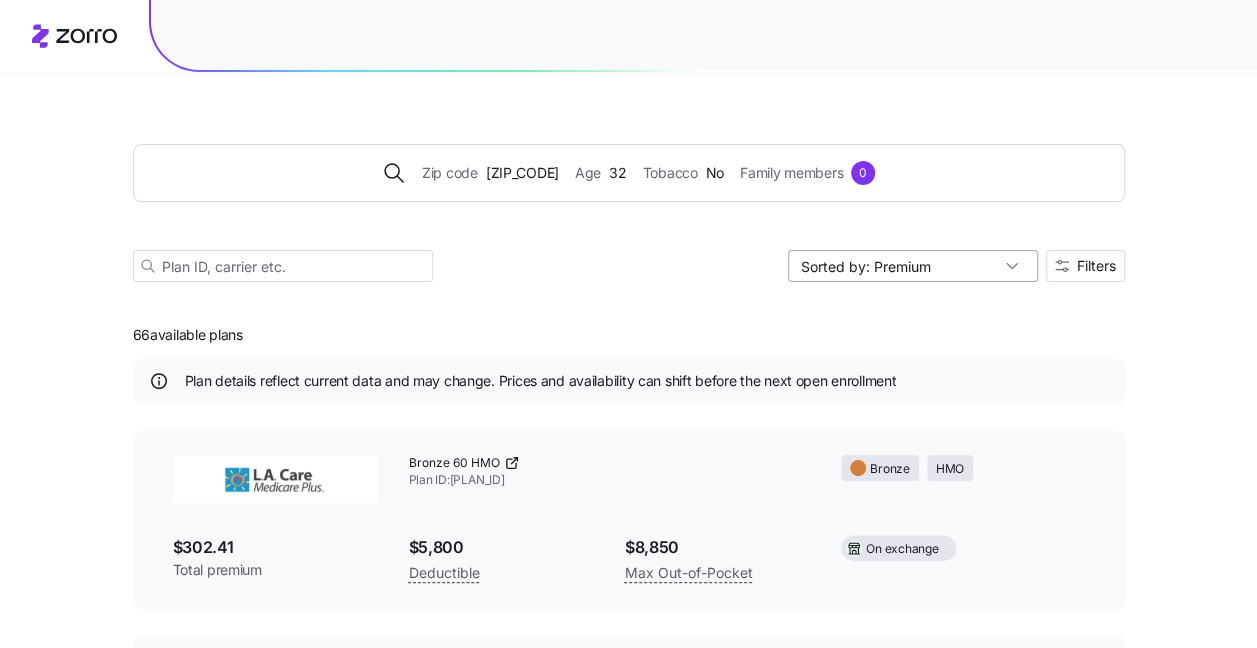 click on "Sorted by: Premium" at bounding box center [913, 266] 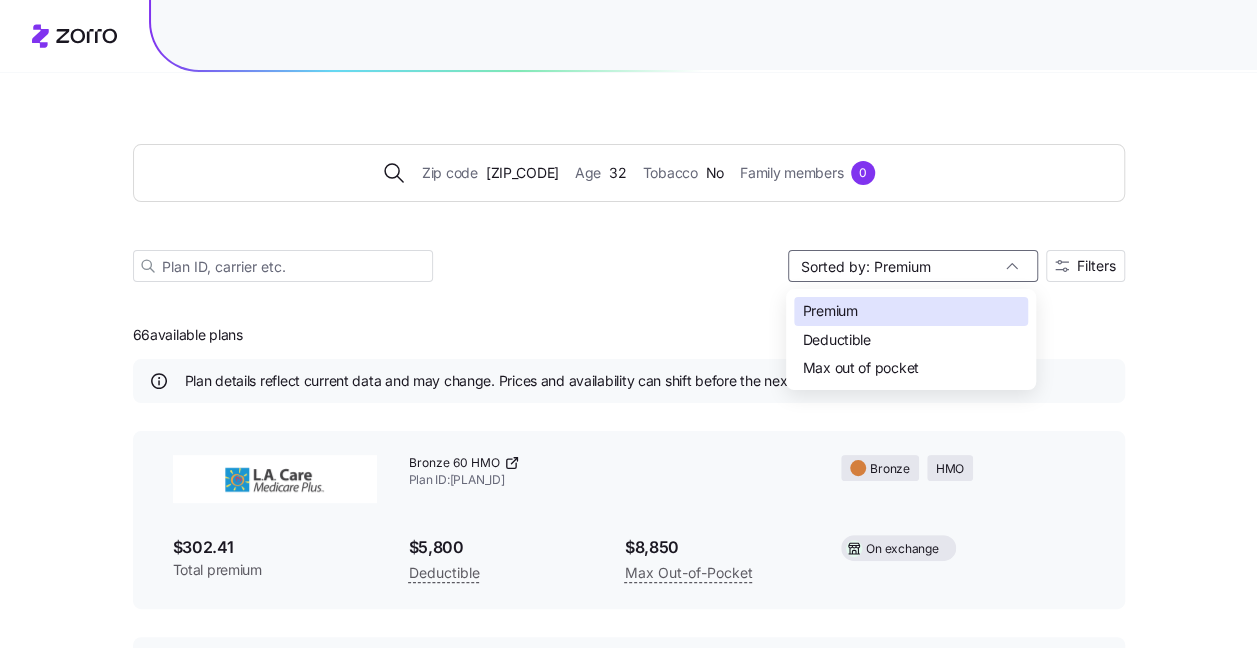 click on "Deductible" at bounding box center (836, 340) 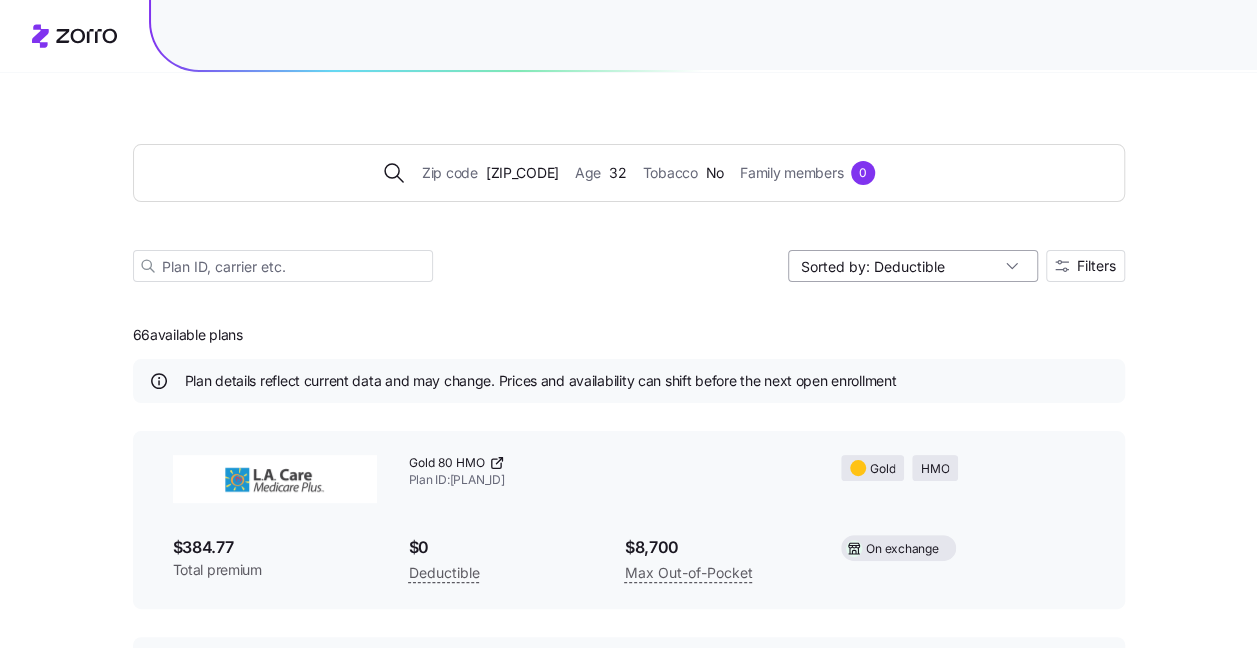 click on "Sorted by: Deductible" at bounding box center [913, 266] 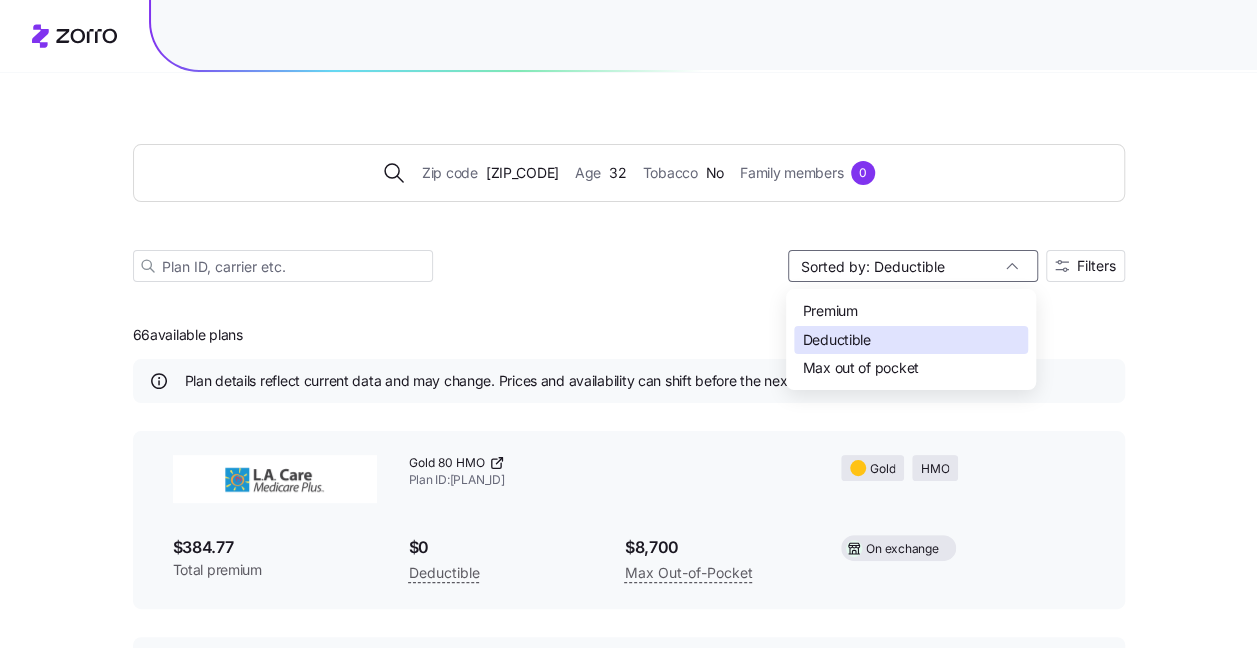 click on "Deductible" at bounding box center [836, 340] 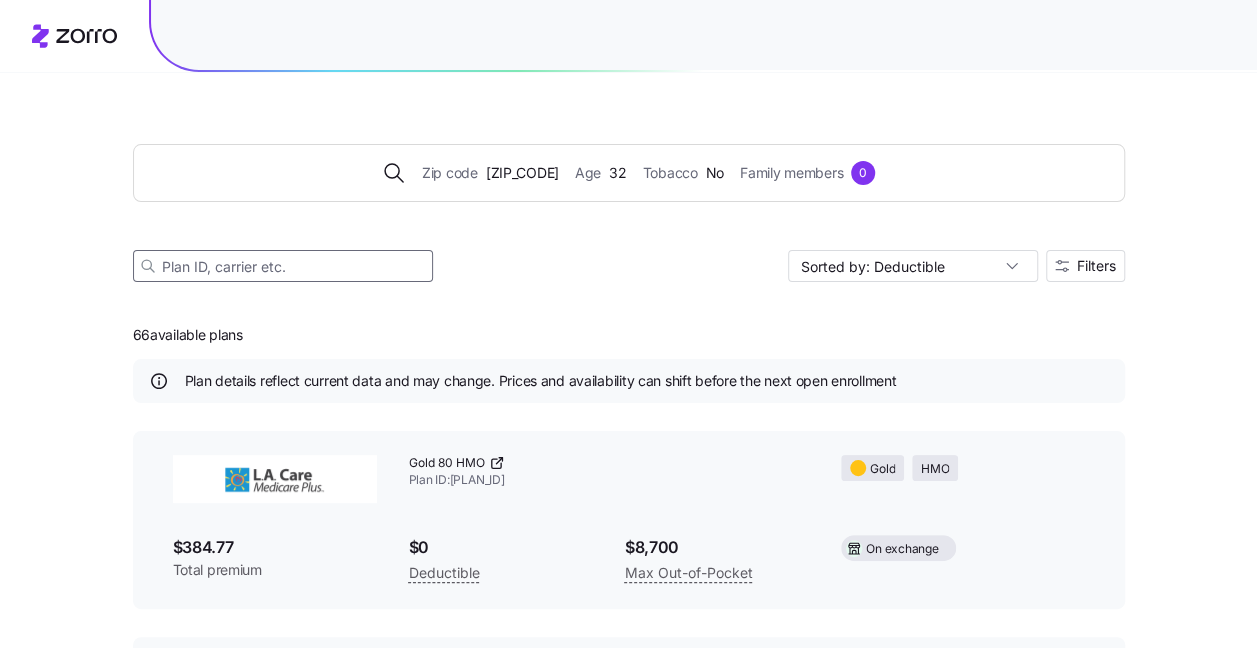 click at bounding box center [283, 266] 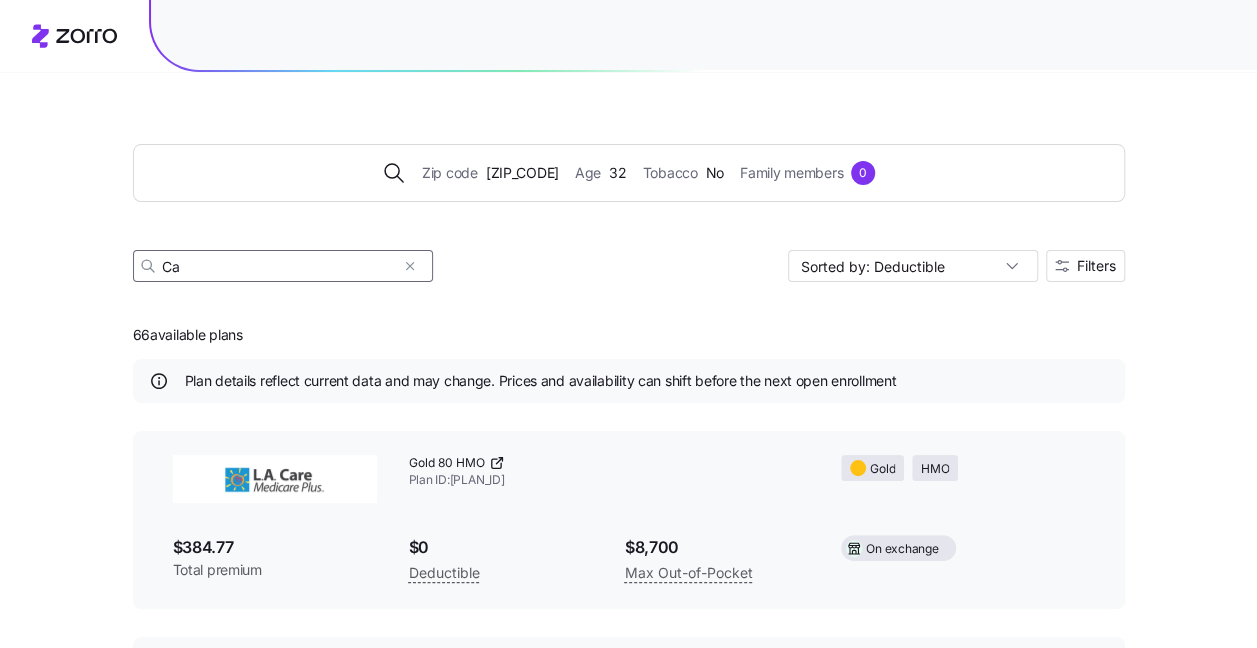 type on "C" 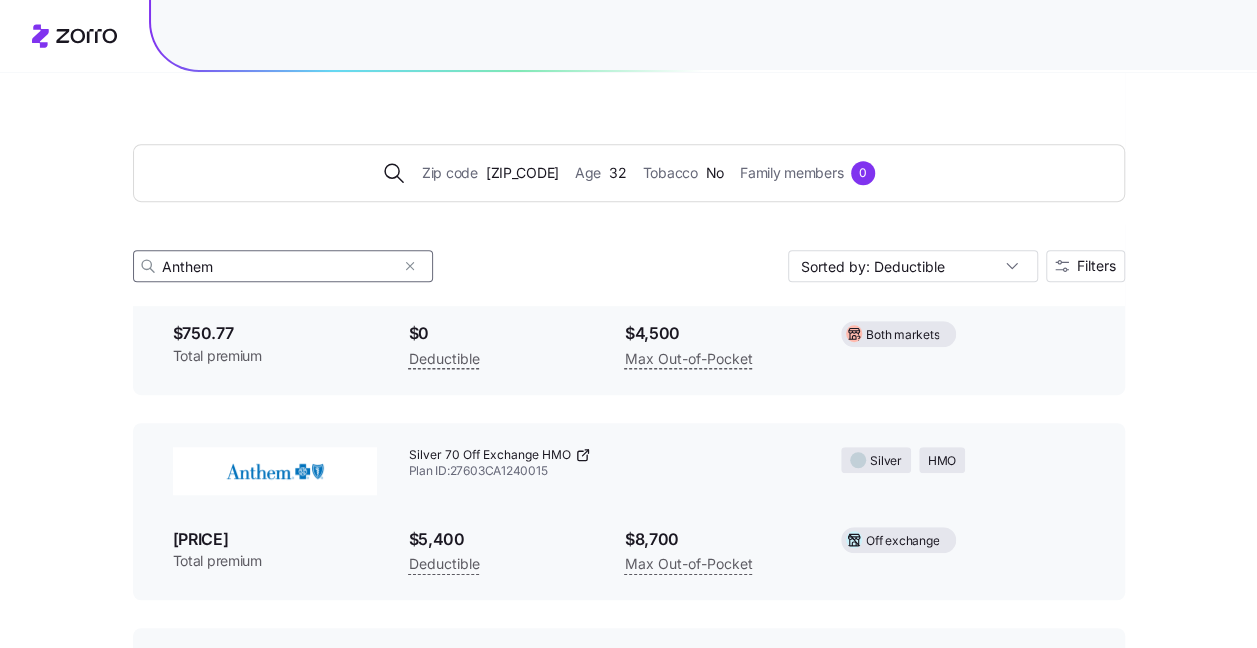 scroll, scrollTop: 413, scrollLeft: 0, axis: vertical 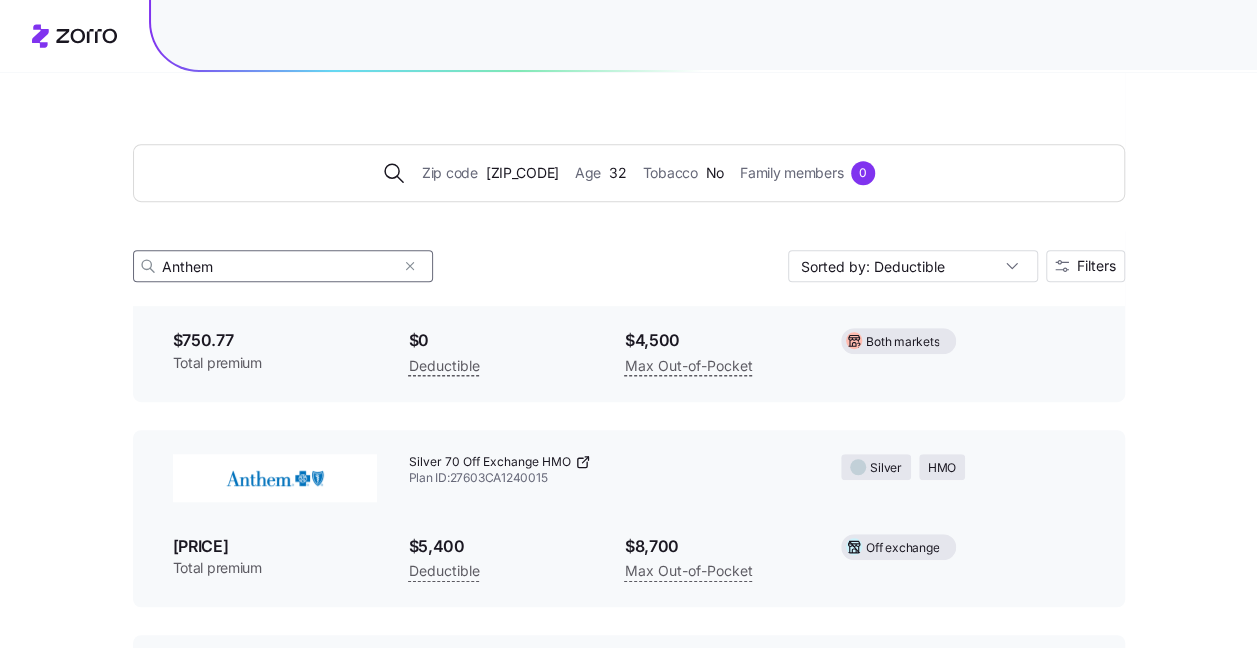 type on "Anthem" 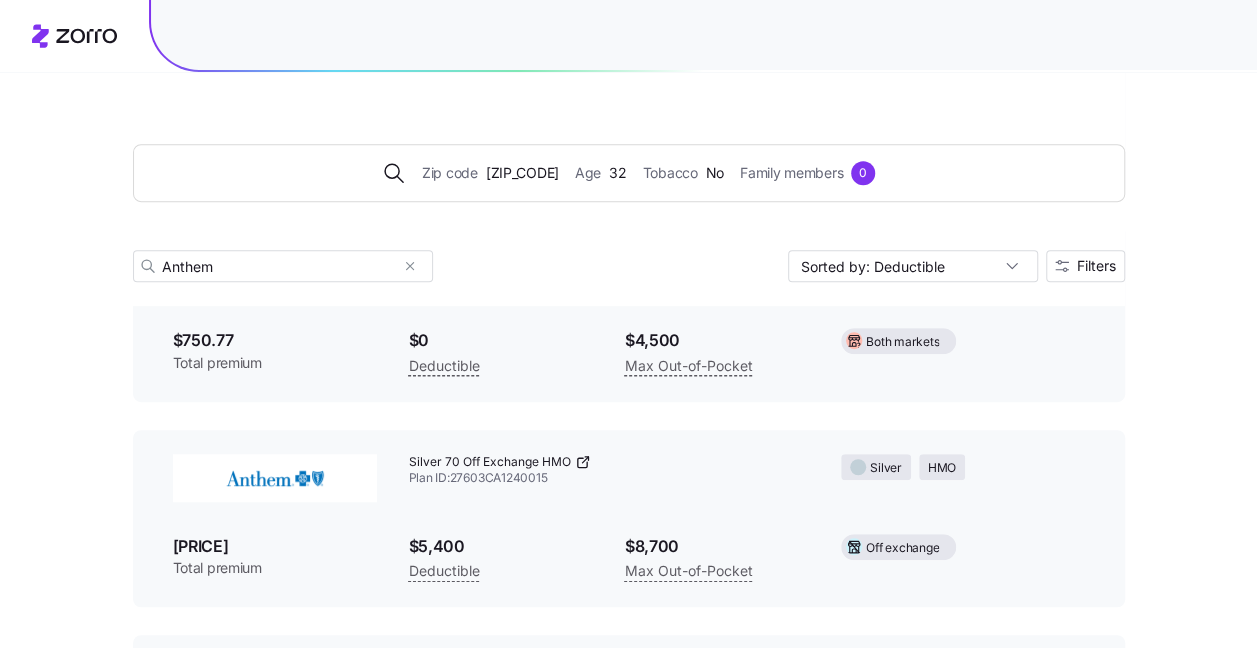 click 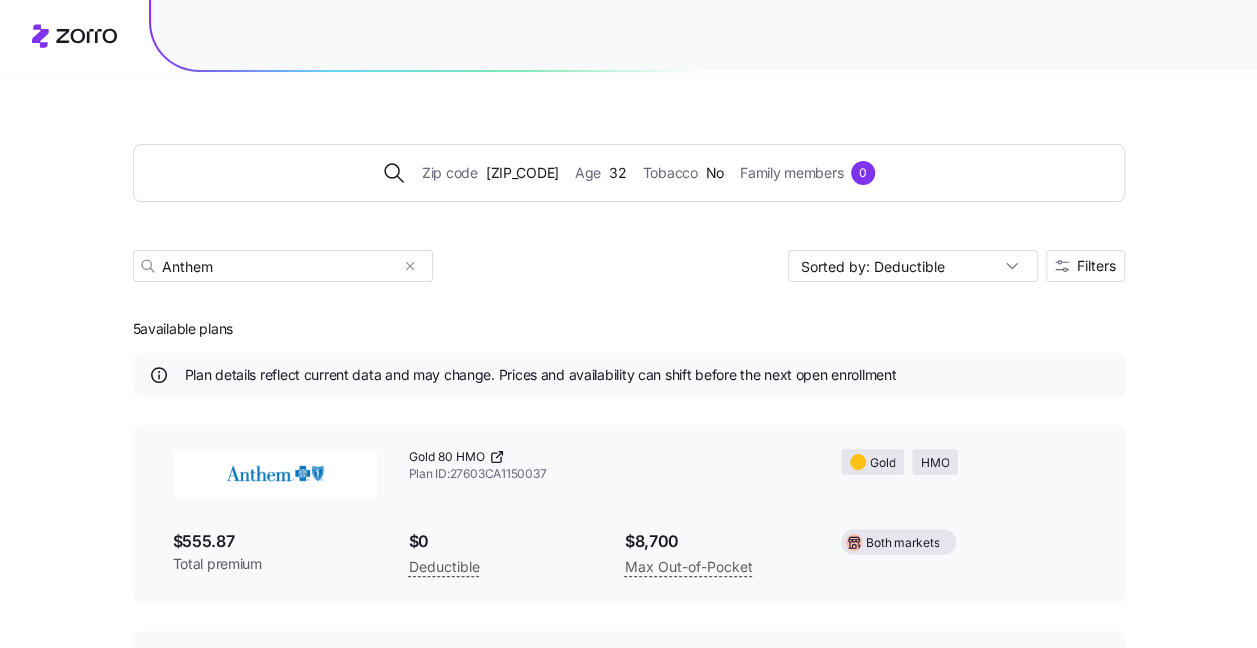scroll, scrollTop: 0, scrollLeft: 0, axis: both 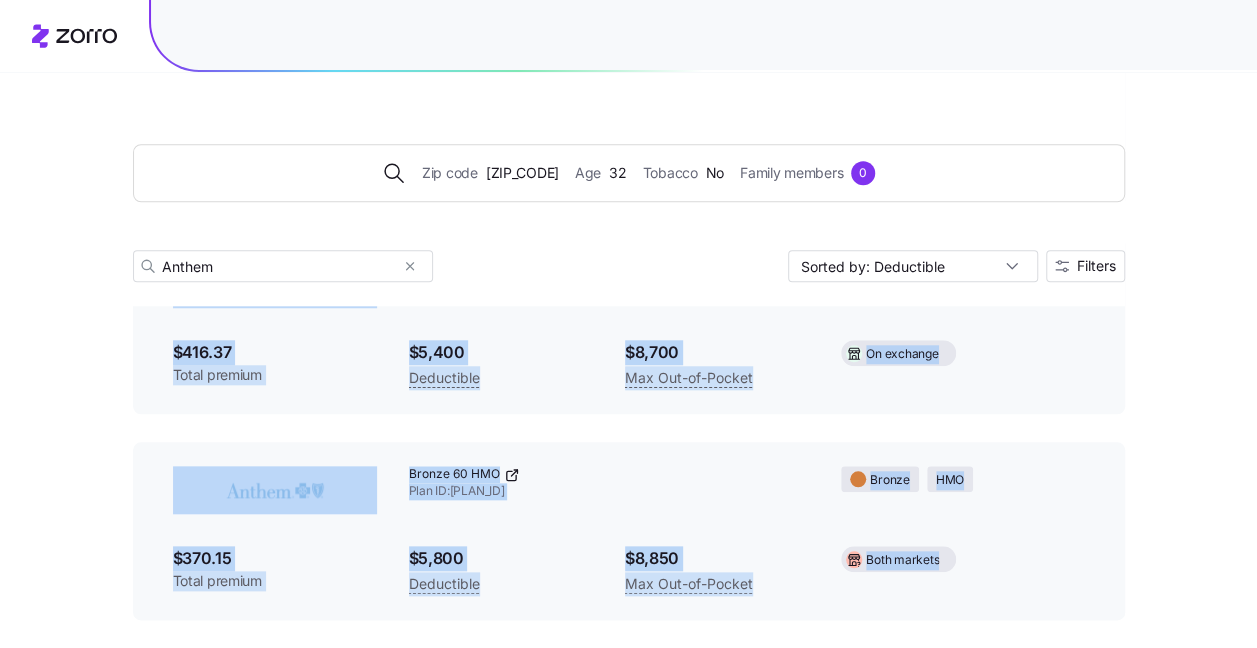 drag, startPoint x: 102, startPoint y: 311, endPoint x: 1146, endPoint y: 608, distance: 1085.4238 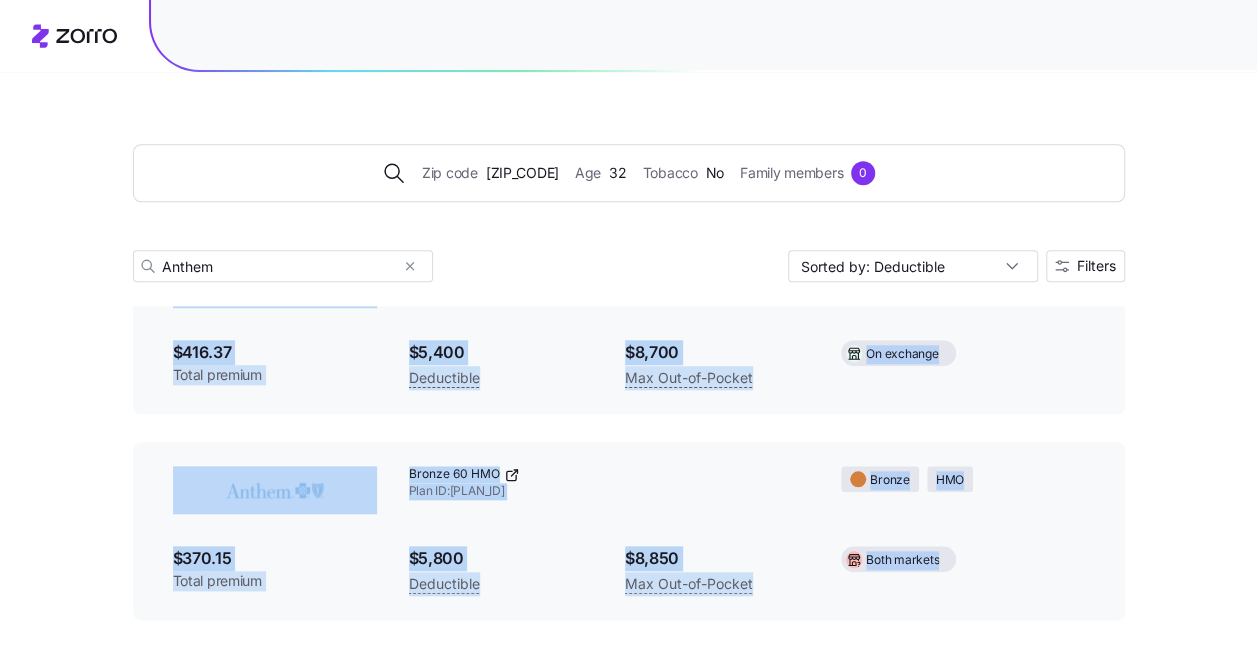 copy on "... Gold 80 HMO Plan ID: [PLAN_ID] Gold HMO $[PRICE] Total premium $[PRICE] Deductible $[PRICE] Max Out-of-Pocket Both markets Platinum 90 HMO Plan ID: [PLAN_ID] Platinum HMO $[PRICE] Total premium $[PRICE] Deductible $[PRICE] Max Out-of-Pocket Both markets Silver 70 Off Exchange HMO Plan ID: [PLAN_ID] Silver HMO $[PRICE] Total premium $[PRICE] Deductible $[PRICE] Max Out-of-Pocket Off exchange Silver 70 HMO Plan ID: [PLAN_ID] Silver HMO $[PRICE] Total premium $[PRICE] Deductible $[PRICE] Max Out-of-Pocket On exchange Bronze 60 HMO Plan ID: [PLAN_ID] Bronze HMO $[PRICE] Total premium $[PRICE] Deductible $[PRICE] Max Out-of-Pocket Both markets" 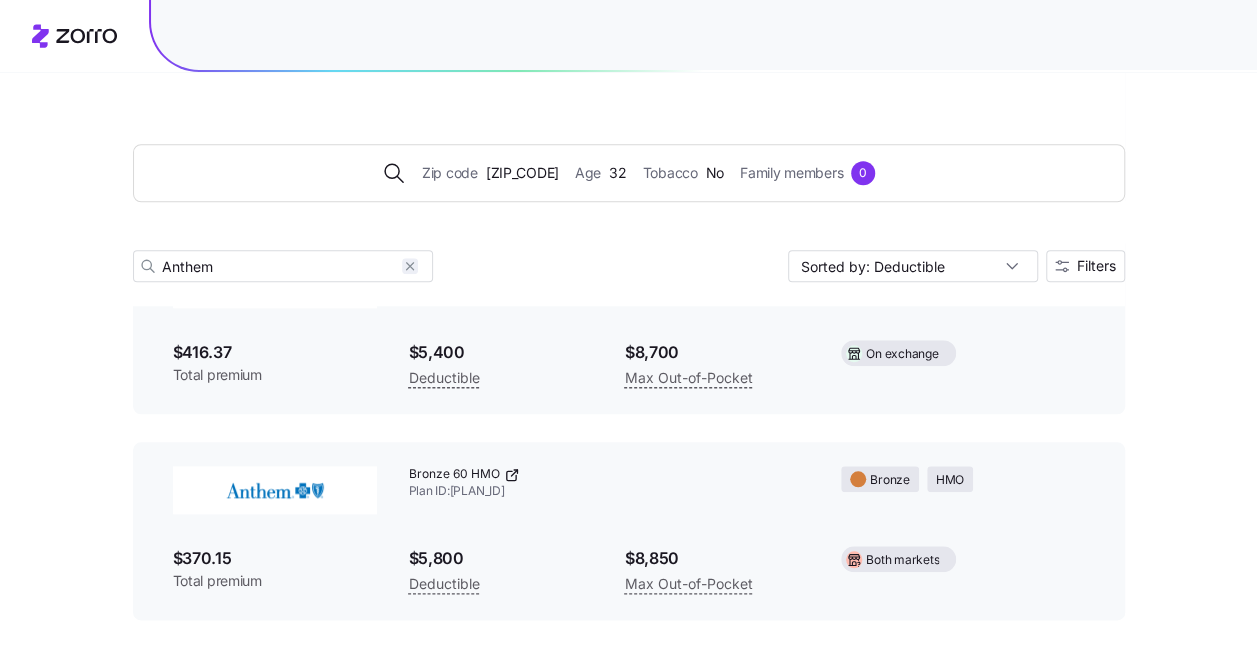 click 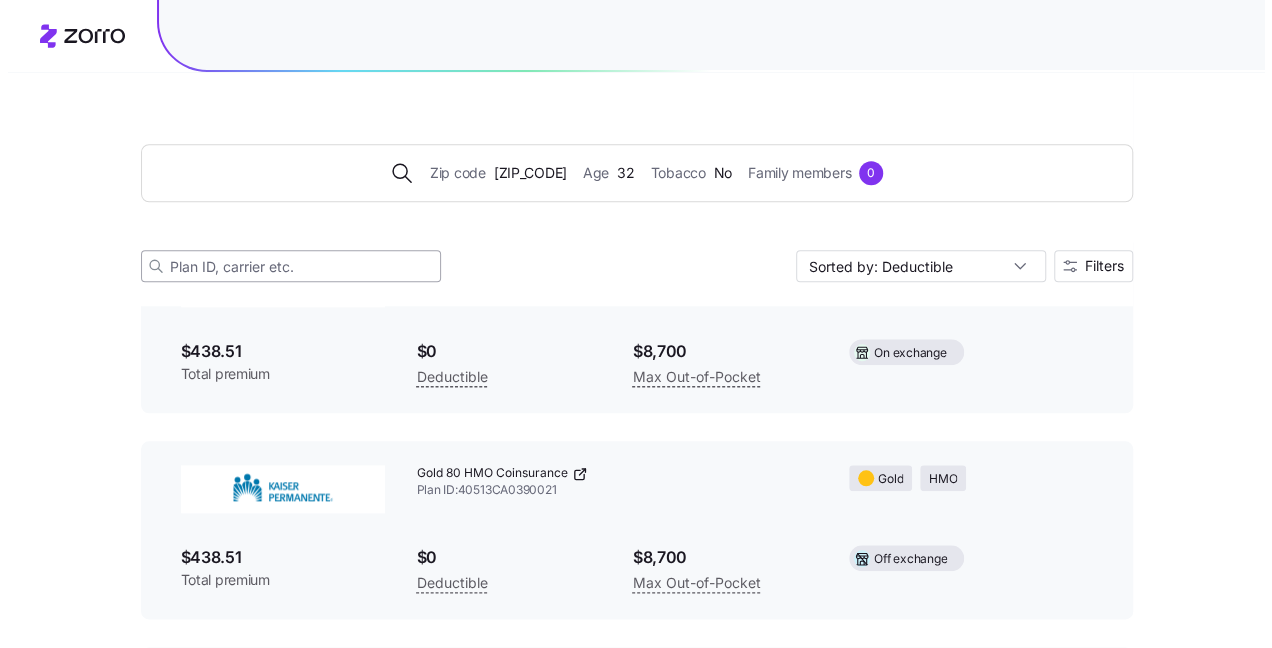 scroll, scrollTop: 5348, scrollLeft: 0, axis: vertical 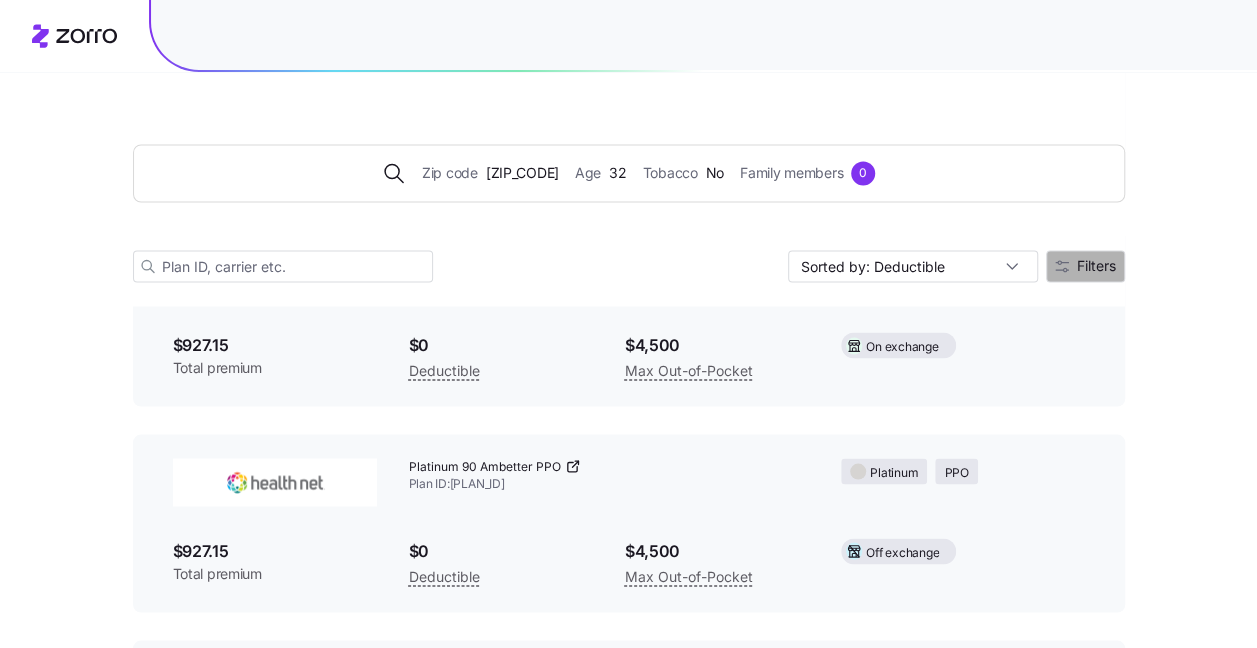 click on "Filters" at bounding box center [1096, 266] 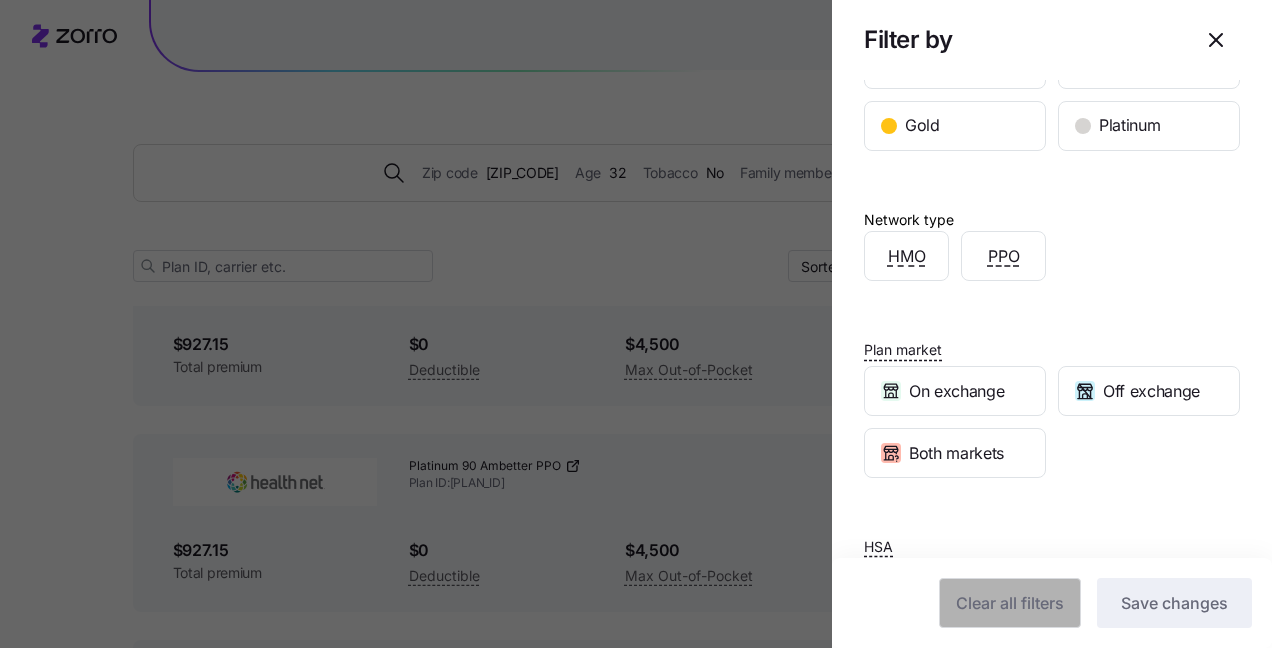 scroll, scrollTop: 354, scrollLeft: 0, axis: vertical 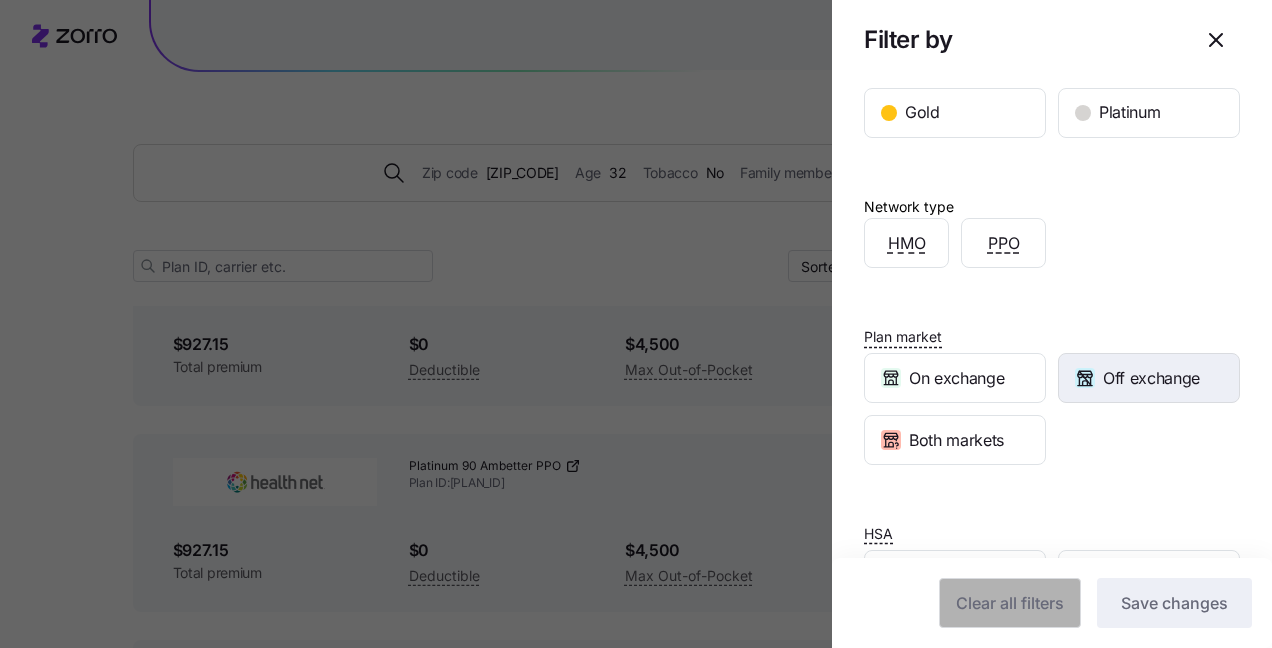 click on "Off exchange" at bounding box center (1151, 378) 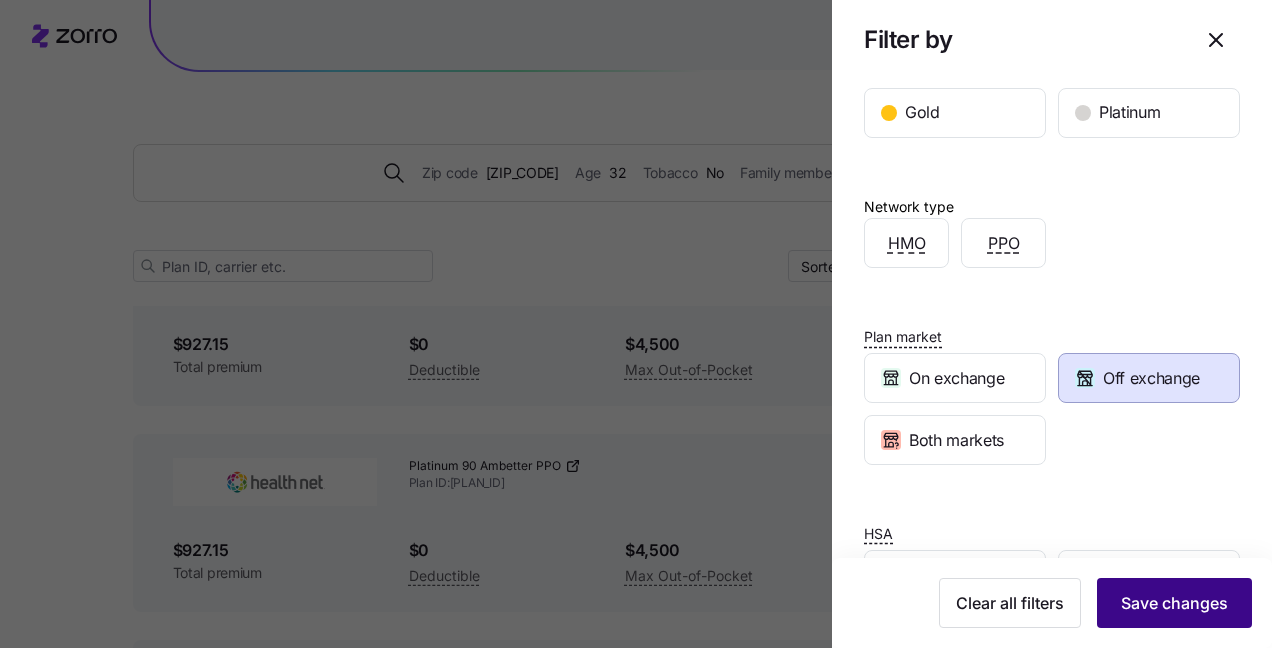 click on "Save changes" at bounding box center [1174, 603] 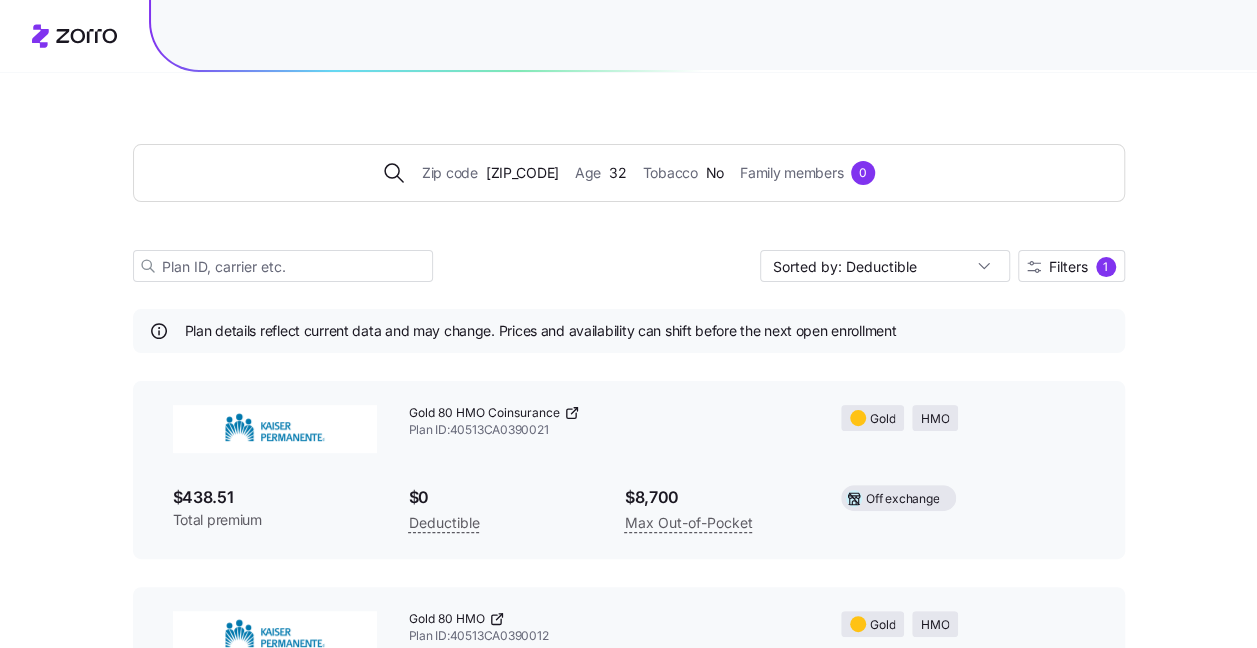 scroll, scrollTop: 0, scrollLeft: 0, axis: both 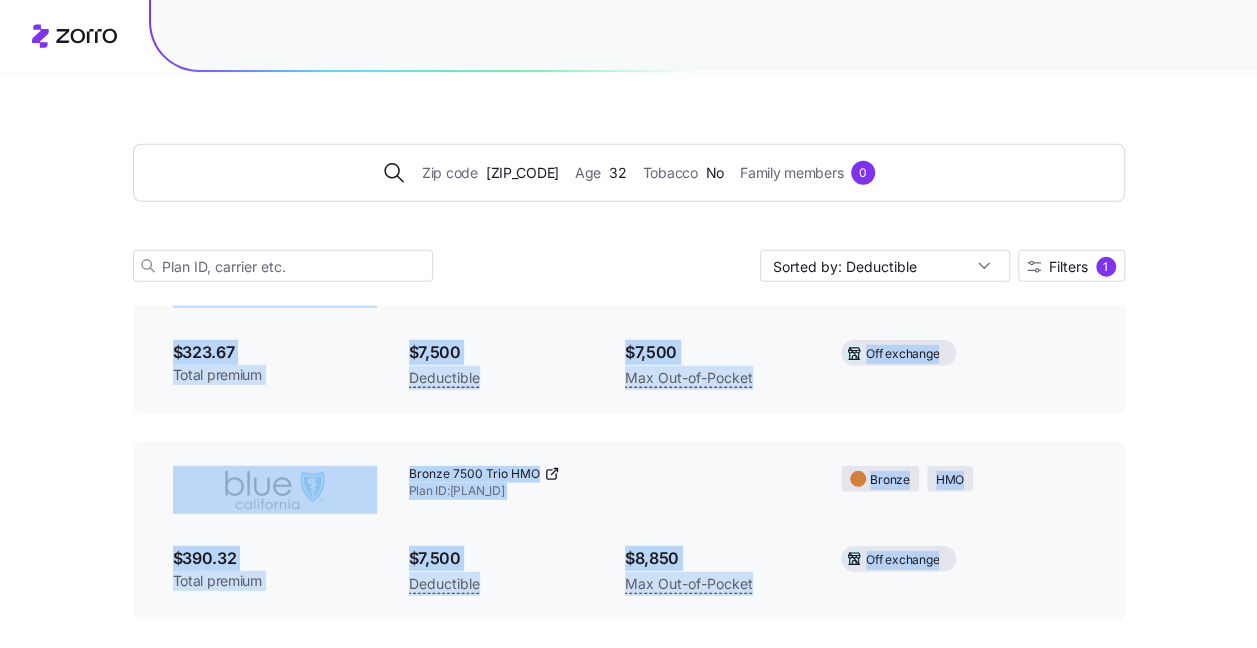 drag, startPoint x: 86, startPoint y: 319, endPoint x: 1131, endPoint y: 628, distance: 1089.7275 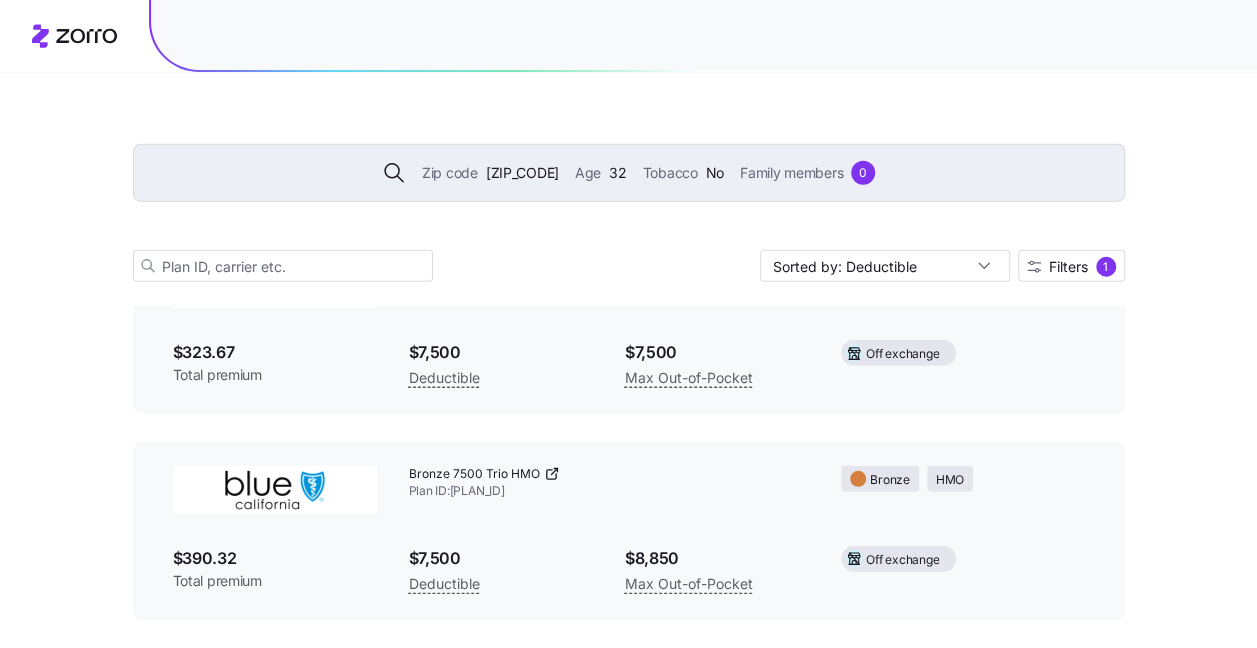 click on "32" at bounding box center (617, 173) 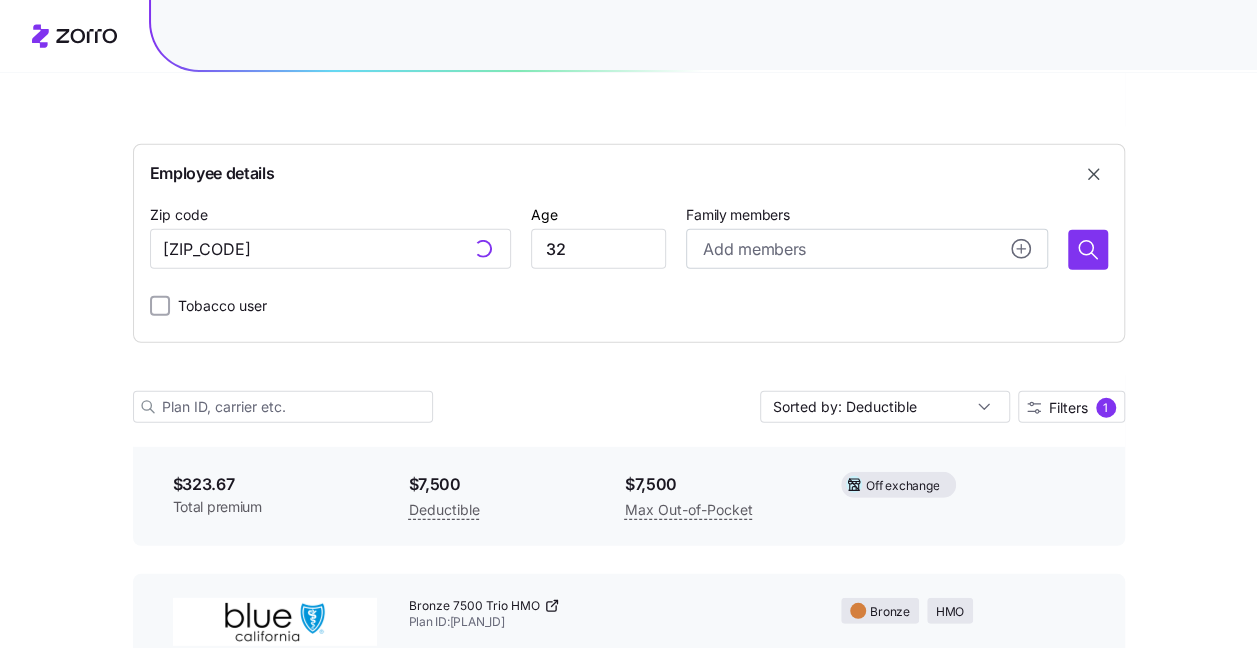 scroll, scrollTop: 6519, scrollLeft: 0, axis: vertical 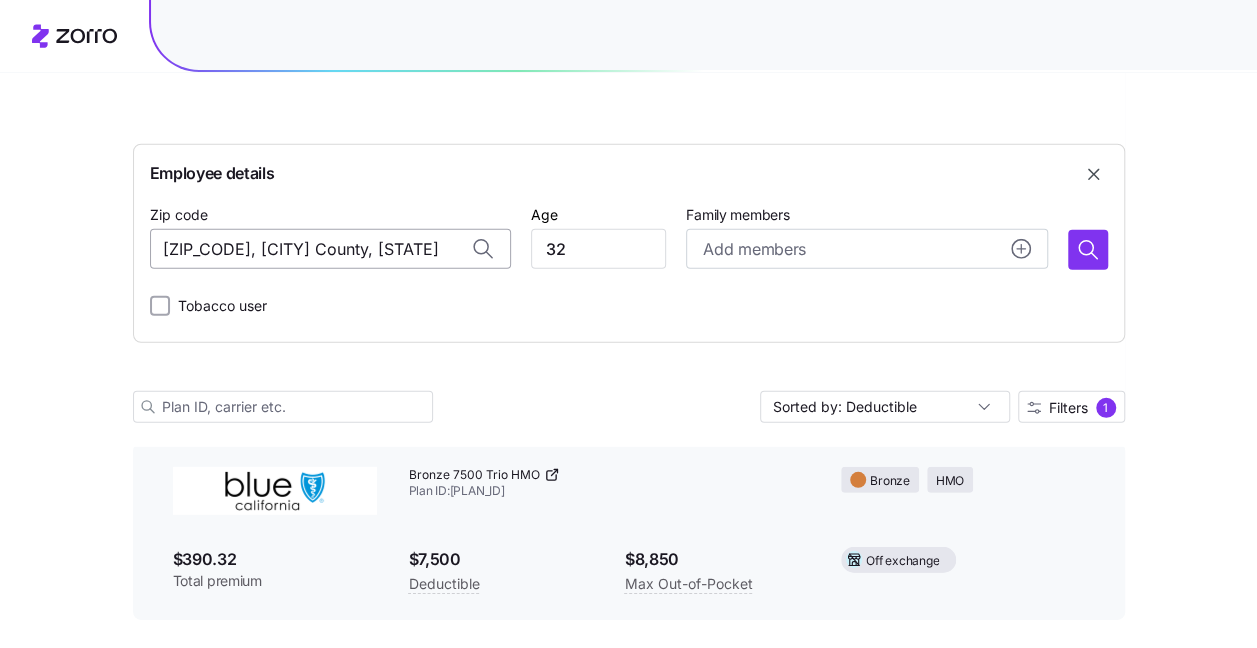 click on "[ZIP_CODE], [CITY] County, [STATE]" at bounding box center (330, 249) 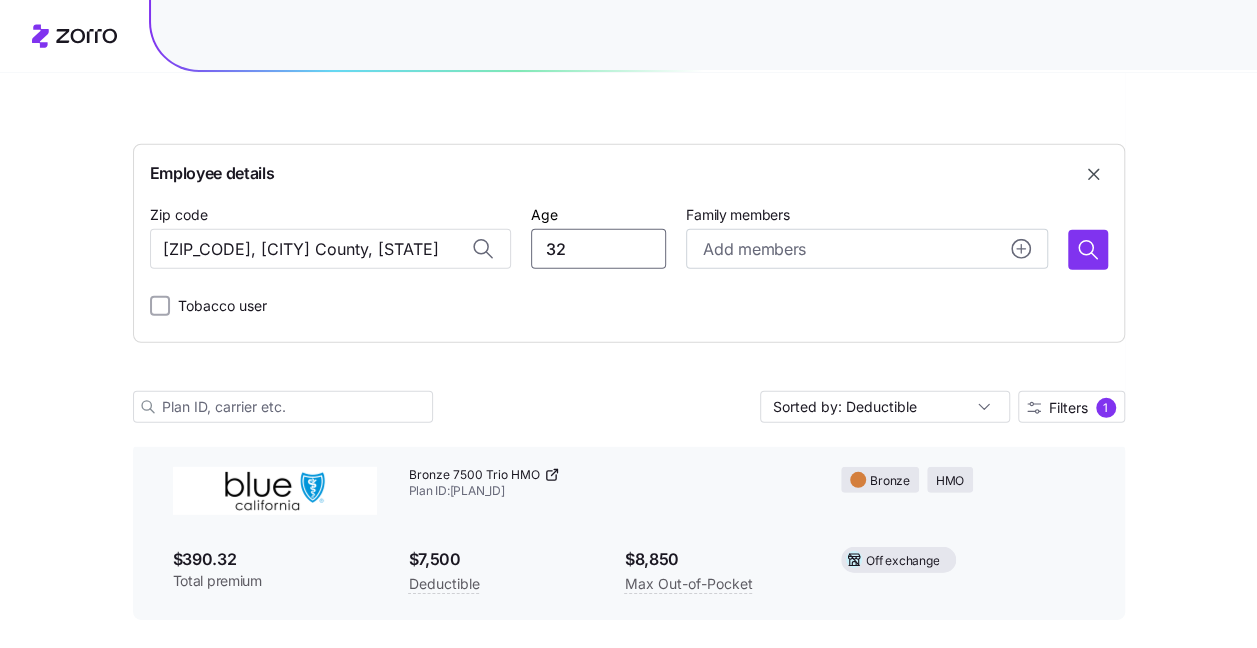 click on "32" at bounding box center (598, 249) 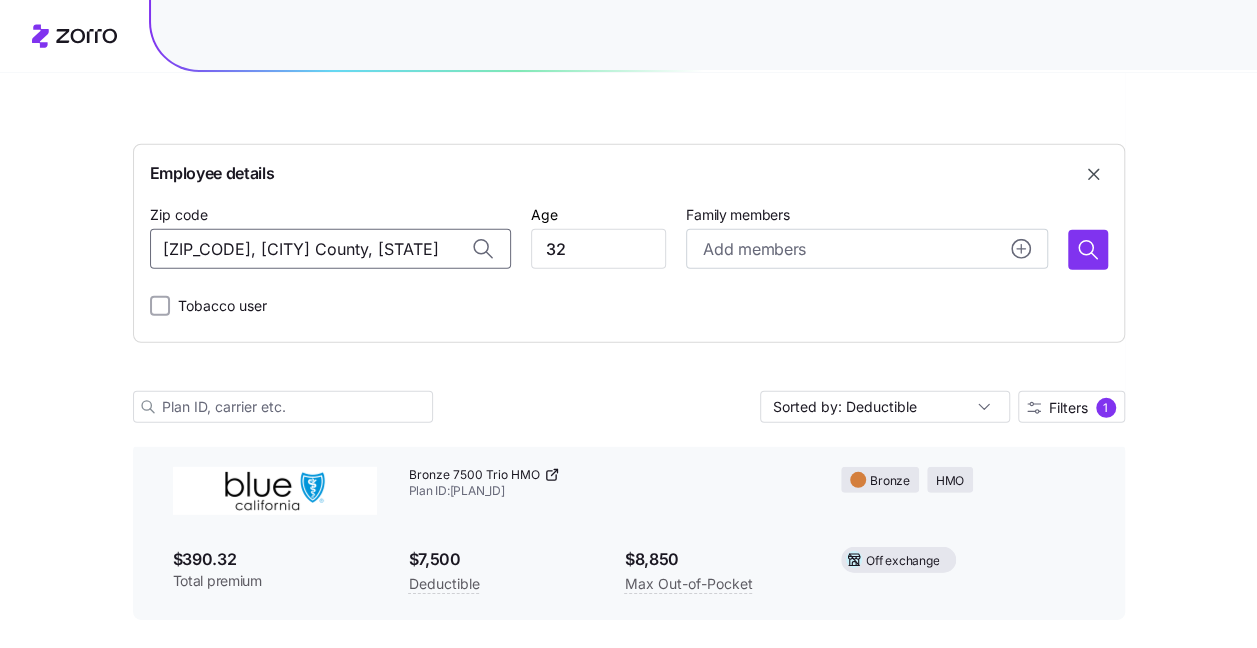 drag, startPoint x: 420, startPoint y: 252, endPoint x: 71, endPoint y: 248, distance: 349.02292 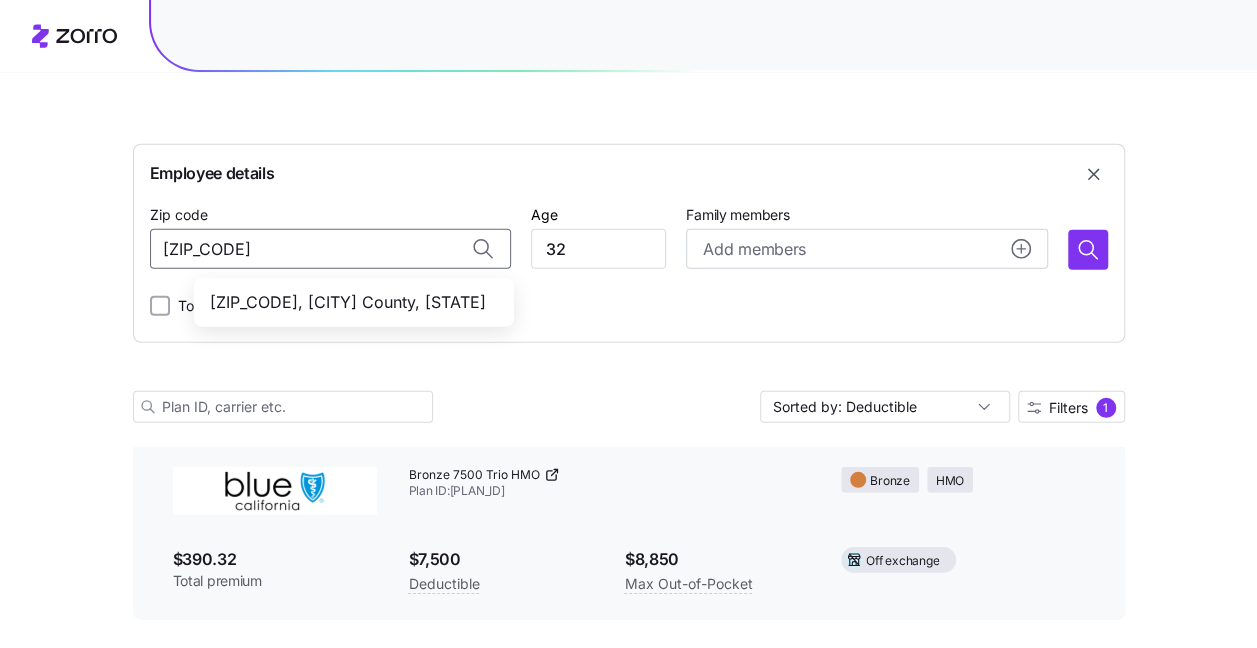 click on "[ZIP_CODE], [CITY] County, [STATE]" at bounding box center [350, 302] 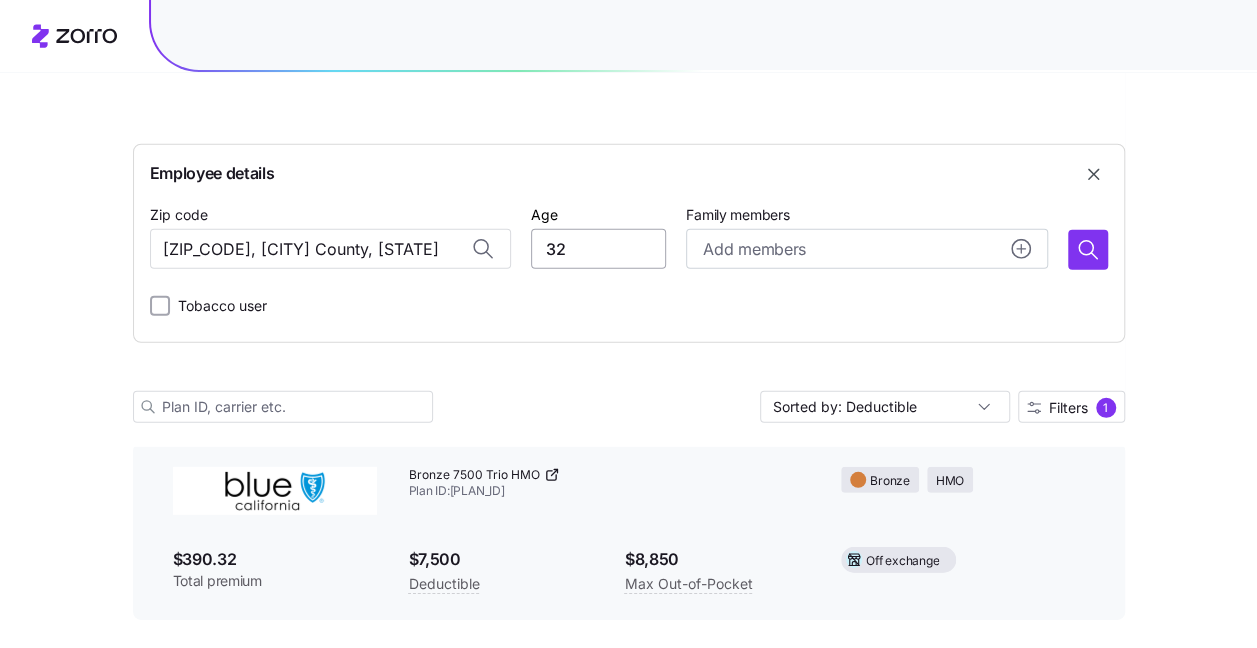 type on "[ZIP_CODE], [CITY] County, [STATE]" 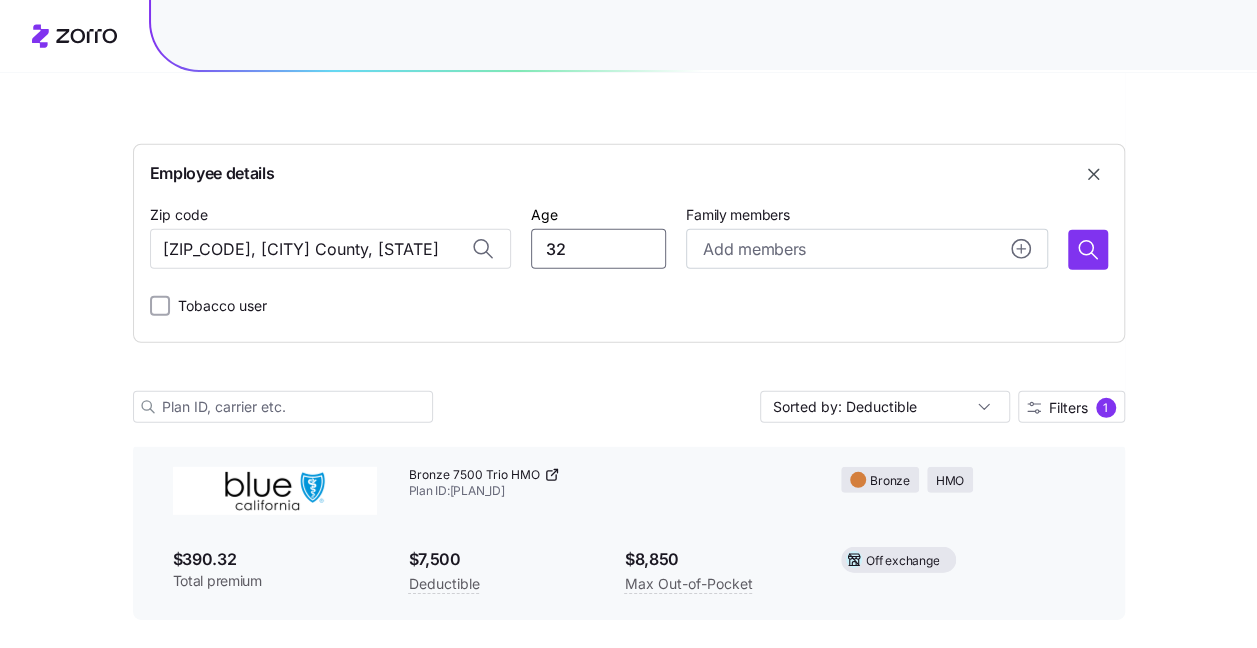 click on "32" at bounding box center (598, 249) 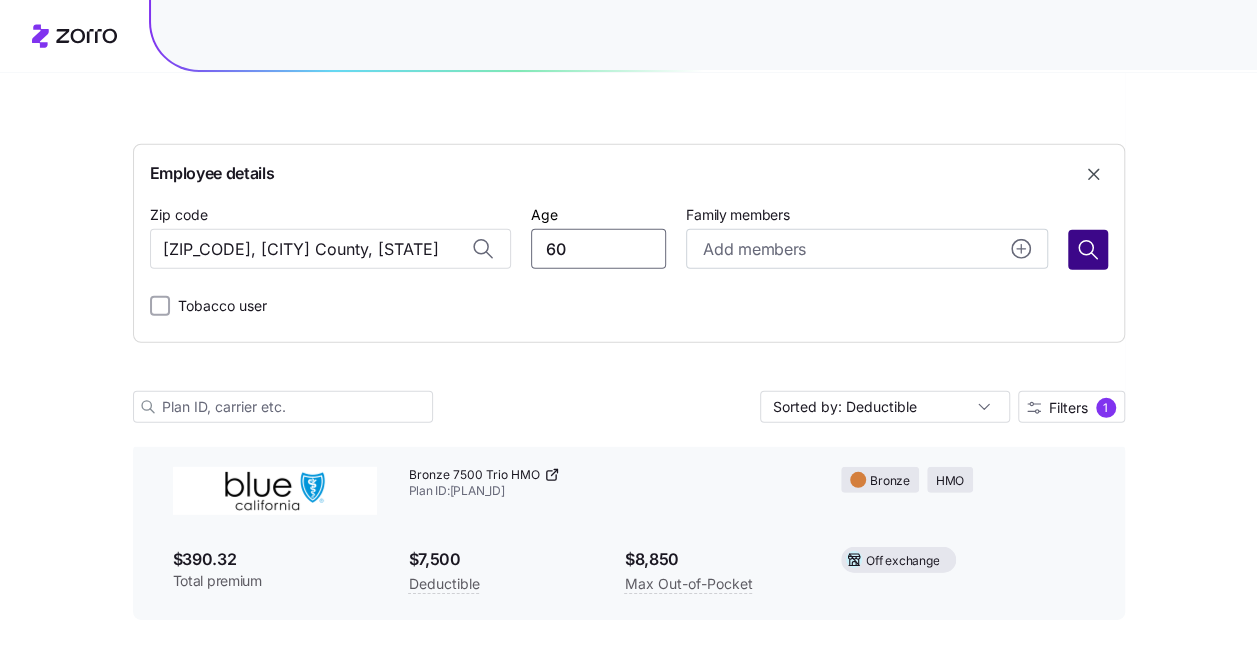 type on "60" 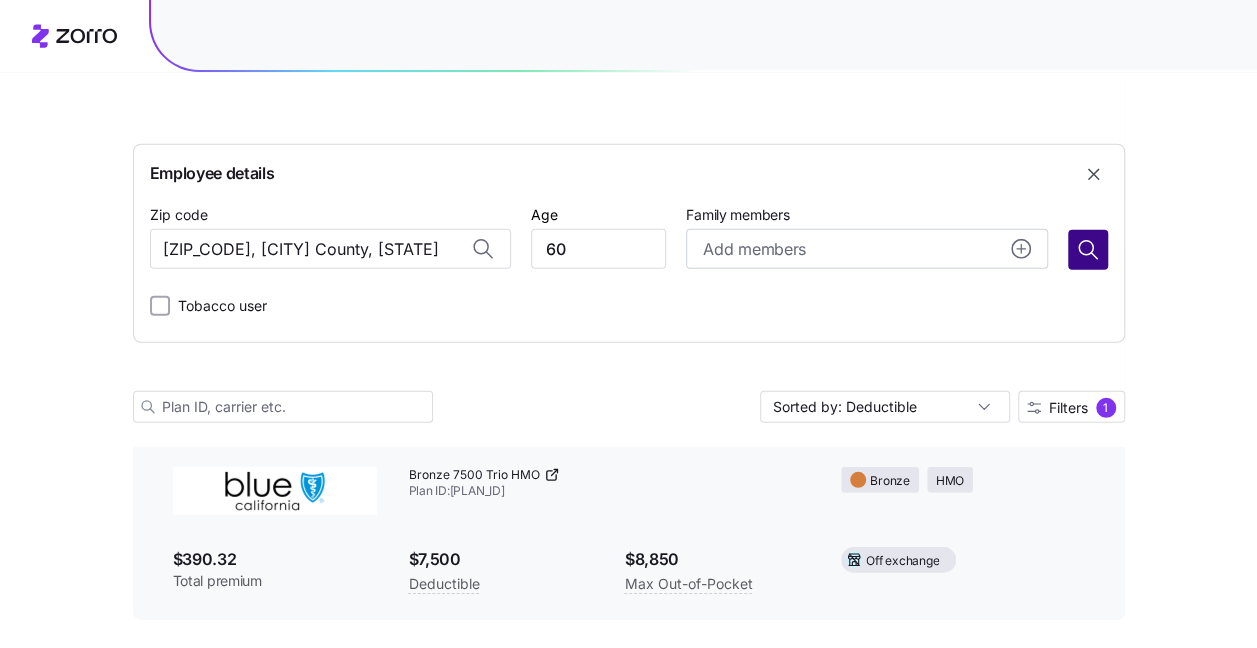 click 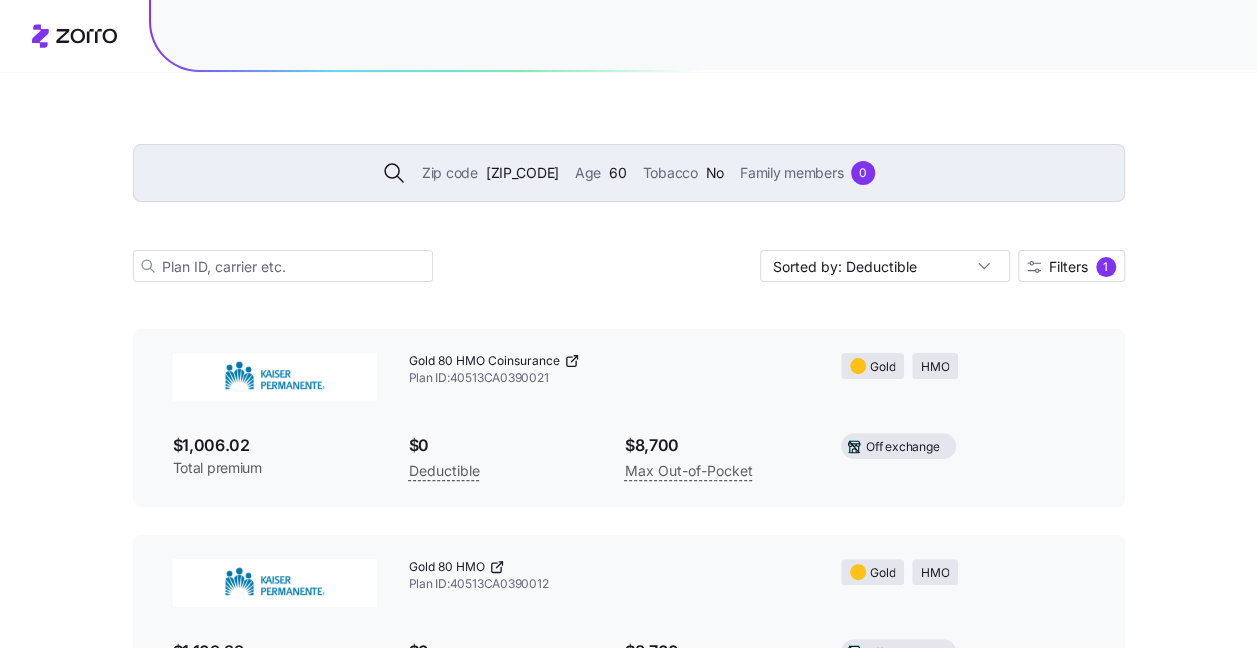 scroll, scrollTop: 6378, scrollLeft: 0, axis: vertical 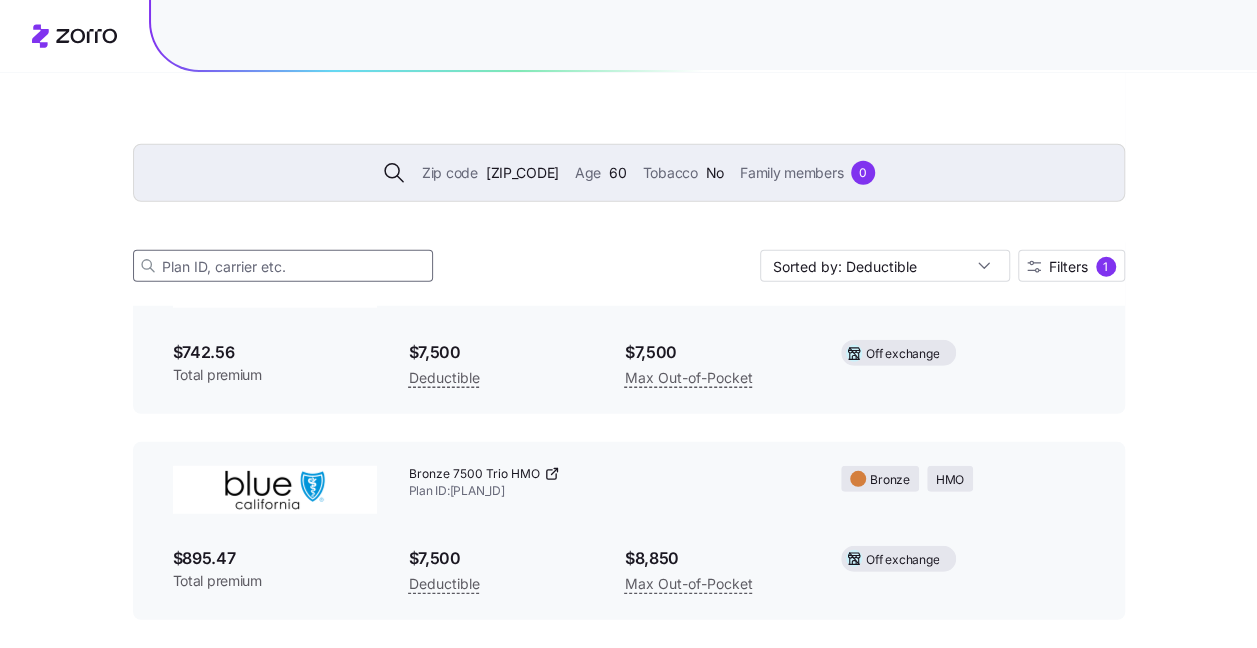 click at bounding box center [283, 266] 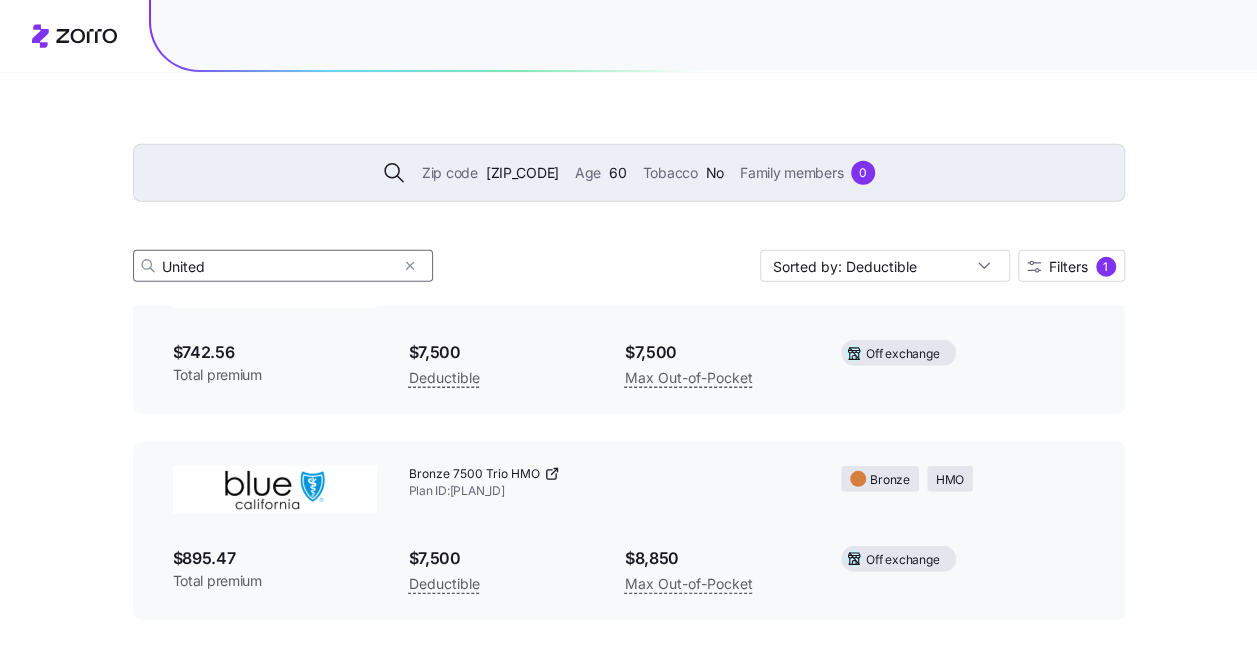 scroll, scrollTop: 0, scrollLeft: 0, axis: both 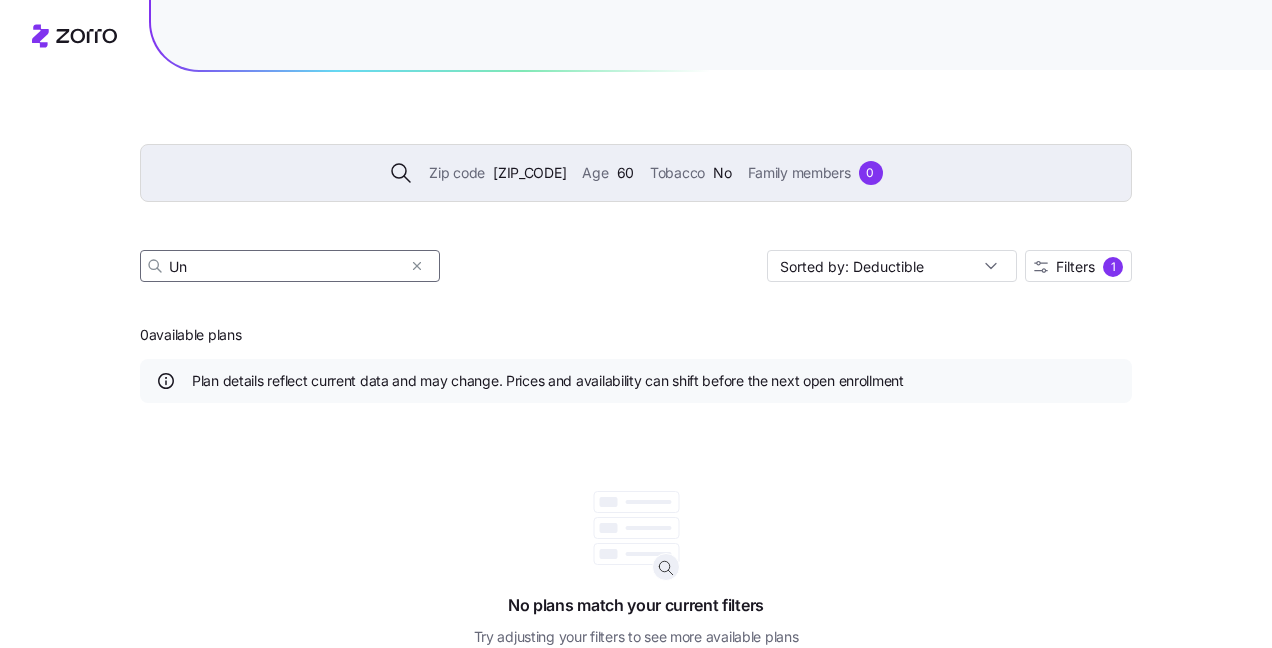 type on "U" 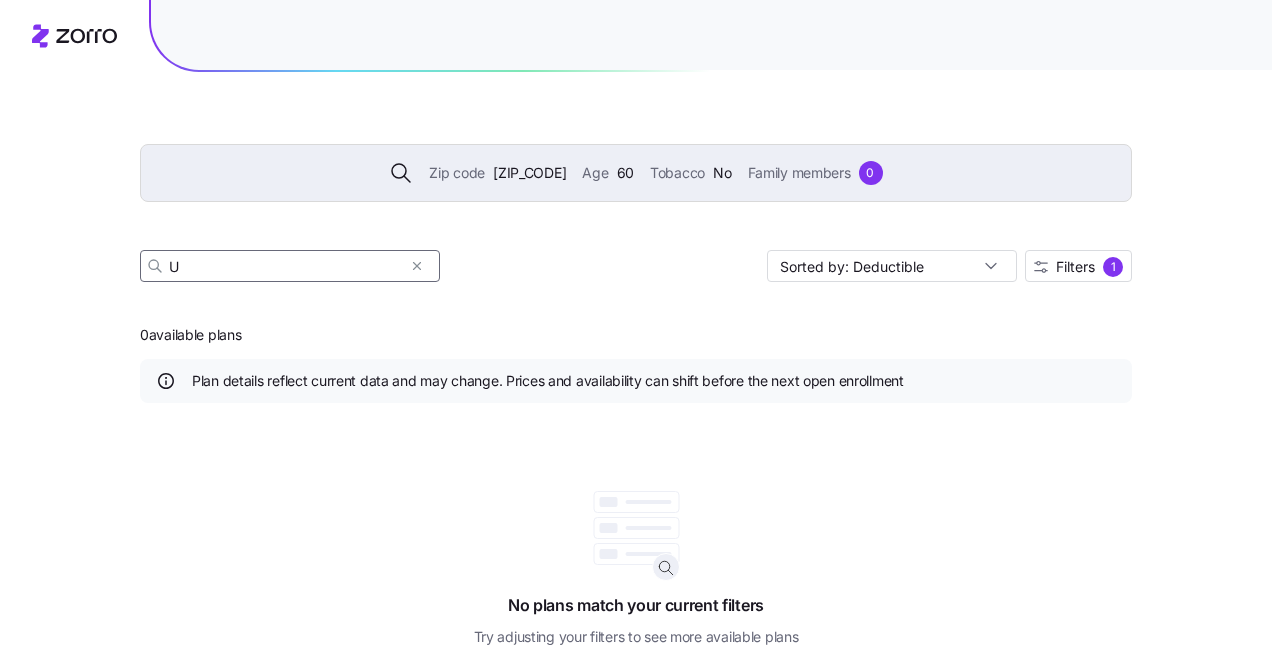 type 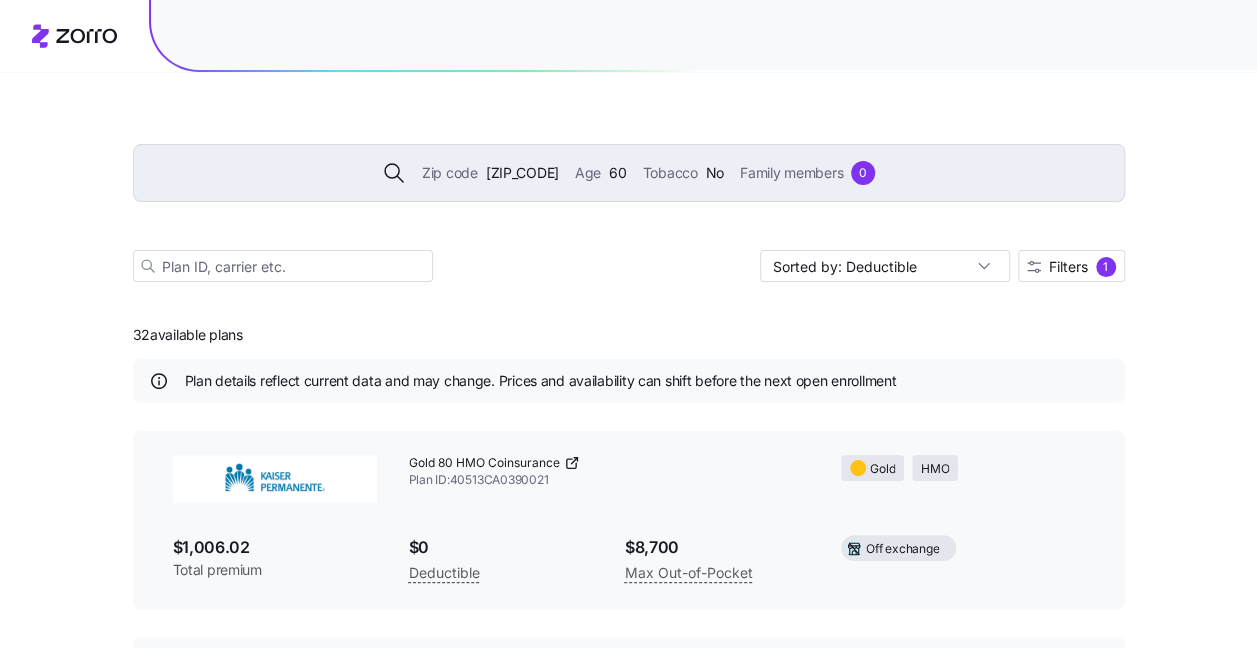 click on "Sorted by: Deductible Filters [NUMBER]" at bounding box center (629, 266) 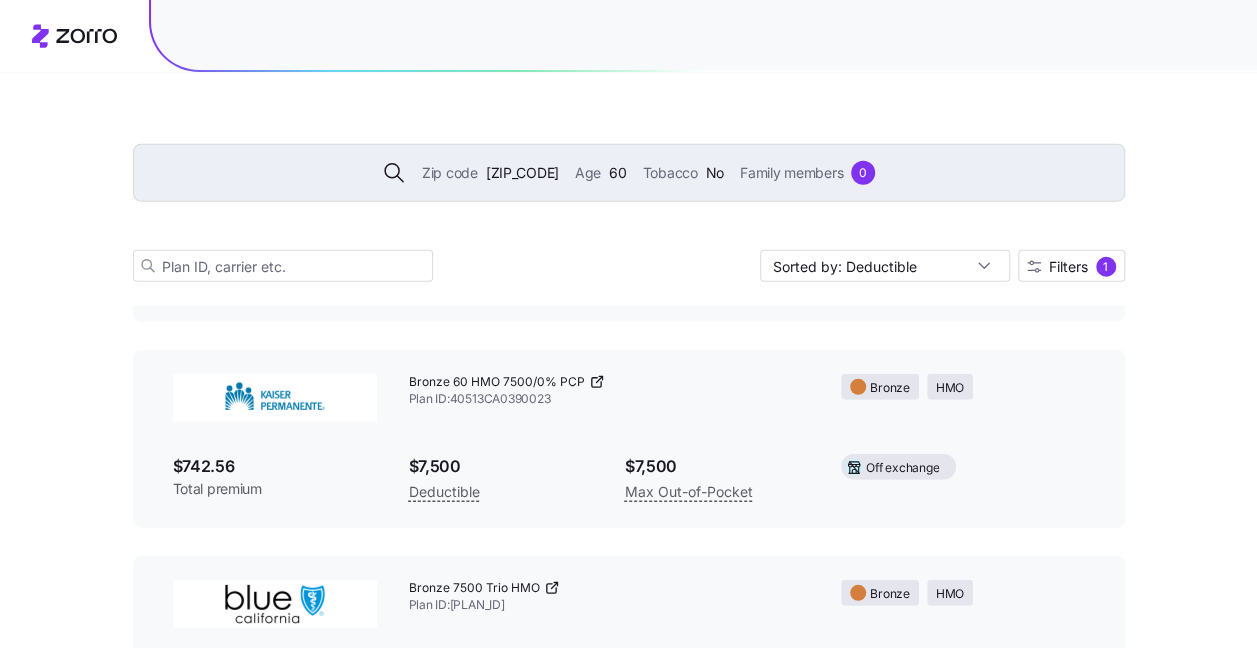 scroll, scrollTop: 6378, scrollLeft: 0, axis: vertical 